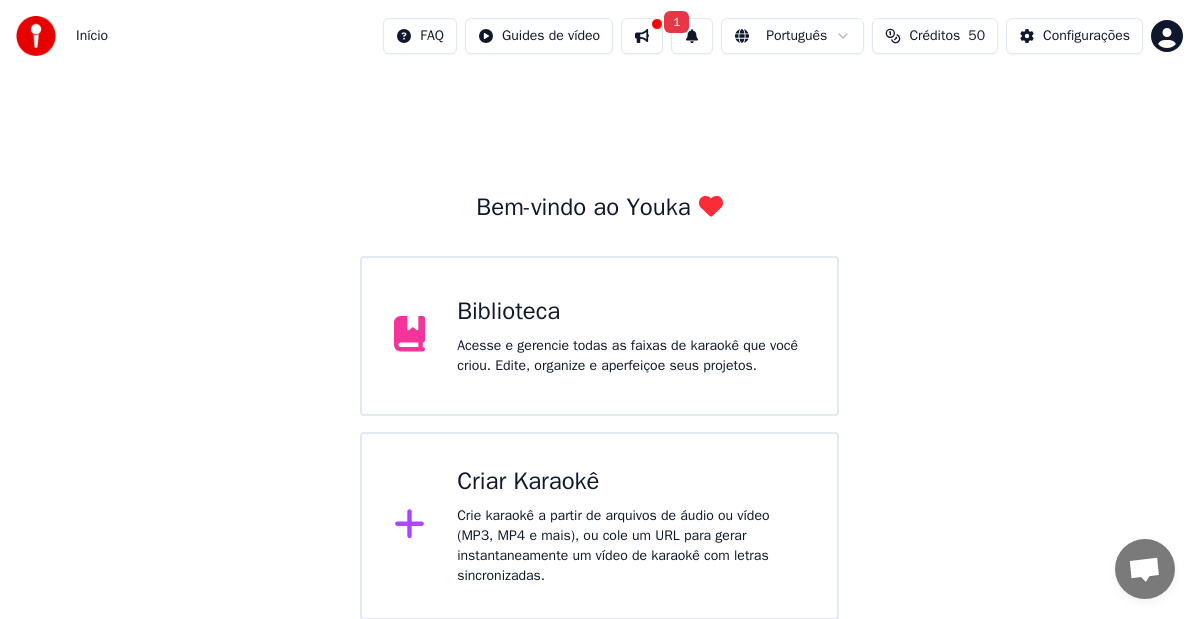 scroll, scrollTop: 0, scrollLeft: 0, axis: both 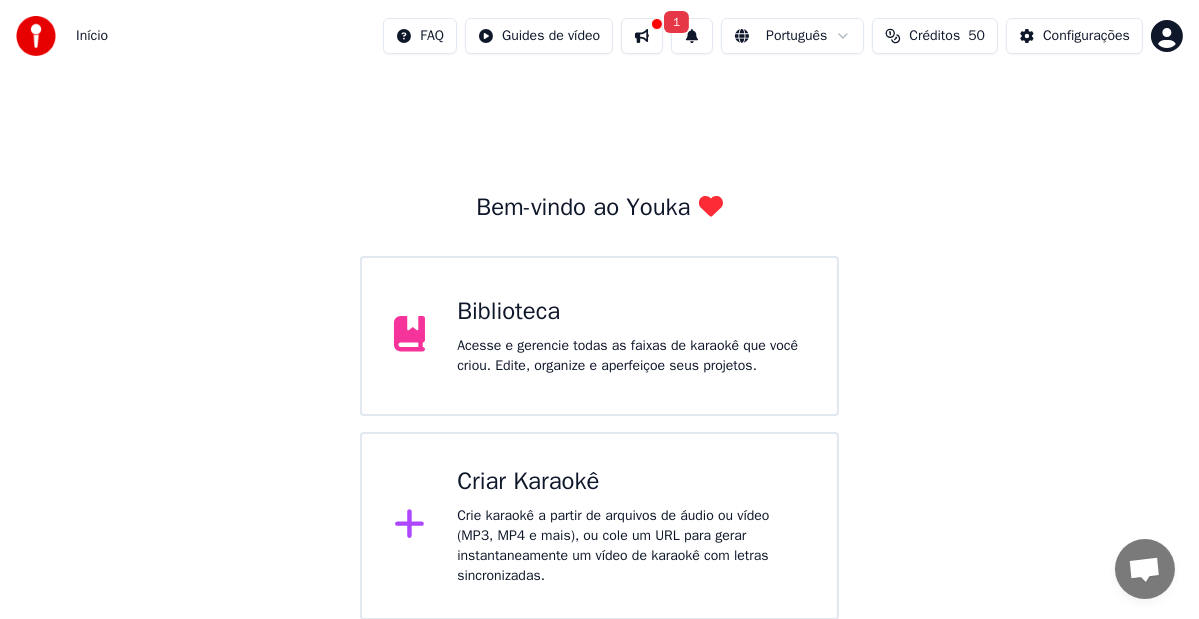 click at bounding box center (642, 36) 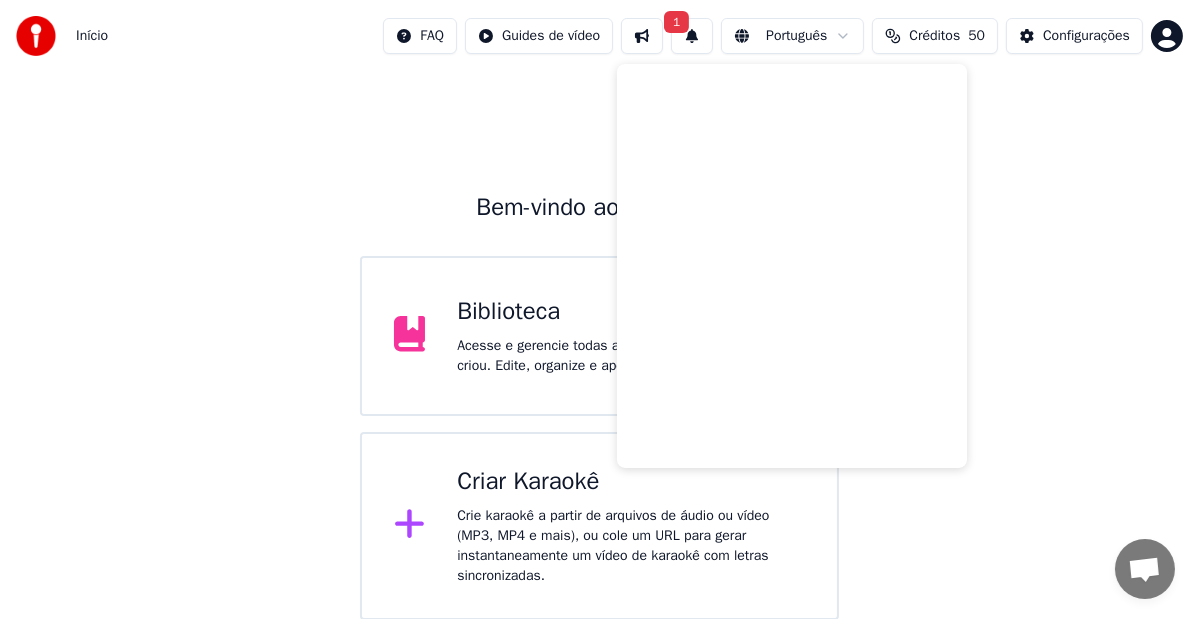 click on "Bem-vindo ao Youka Biblioteca Acesse e gerencie todas as faixas de karaokê que você criou. Edite, organize e aperfeiçoe seus projetos. Criar Karaokê Crie karaokê a partir de arquivos de áudio ou vídeo (MP3, MP4 e mais), ou cole um URL para gerar instantaneamente um vídeo de karaokê com letras sincronizadas." at bounding box center (599, 346) 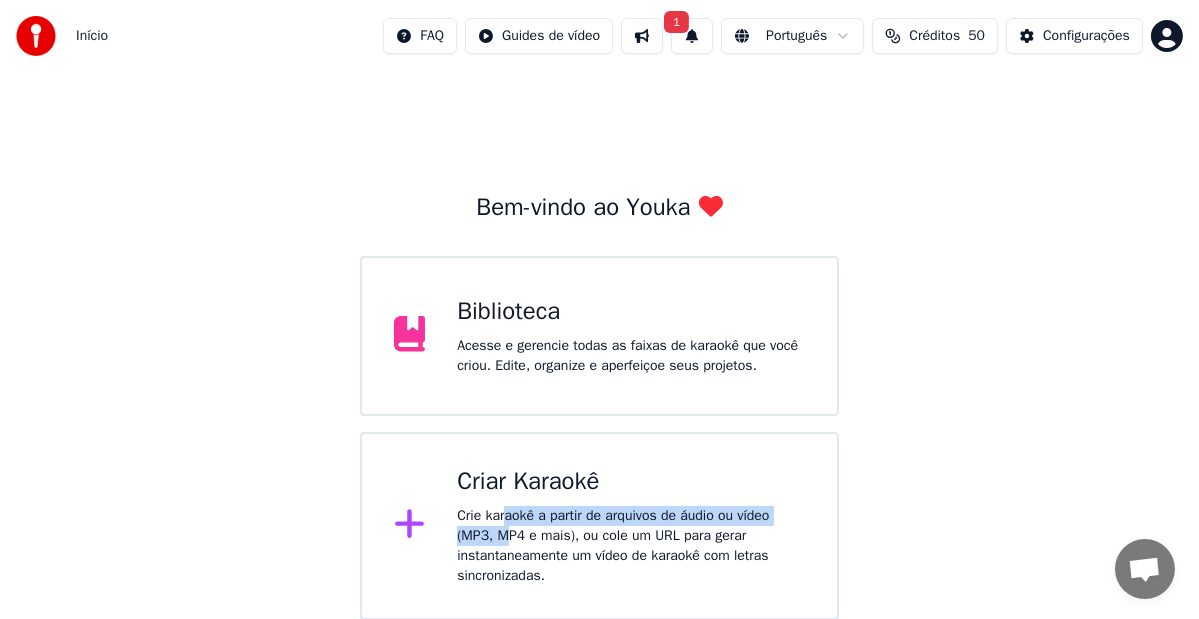 click on "Crie karaokê a partir de arquivos de áudio ou vídeo (MP3, MP4 e mais), ou cole um URL para gerar instantaneamente um vídeo de karaokê com letras sincronizadas." at bounding box center [631, 546] 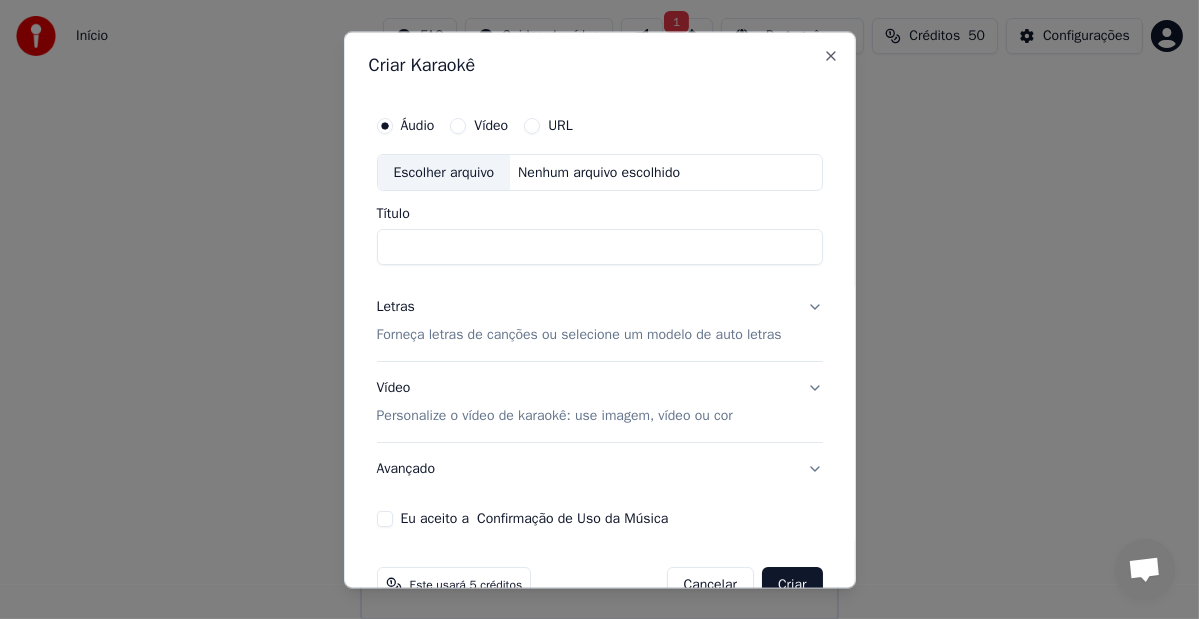click on "Escolher arquivo" at bounding box center (444, 173) 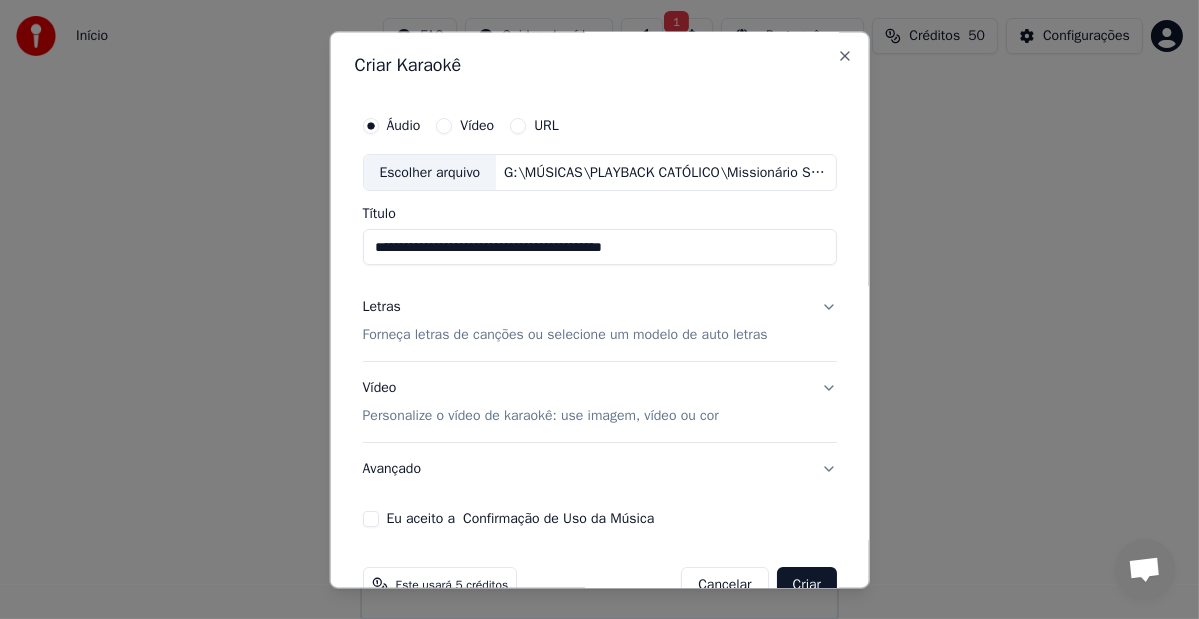 type on "**********" 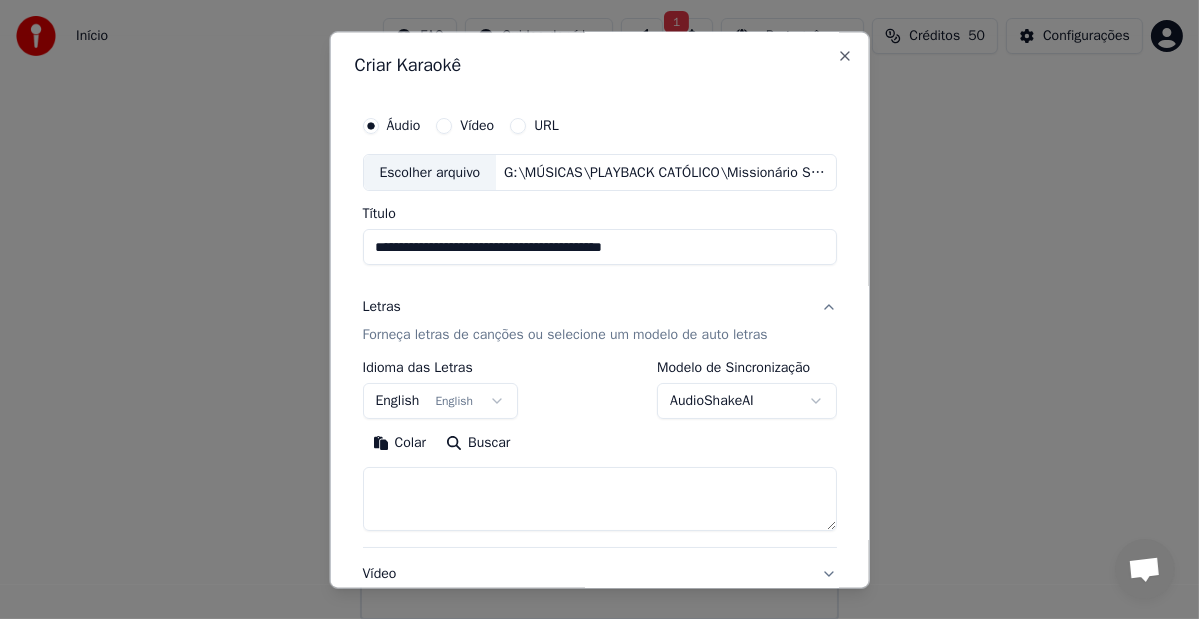 click at bounding box center [599, 500] 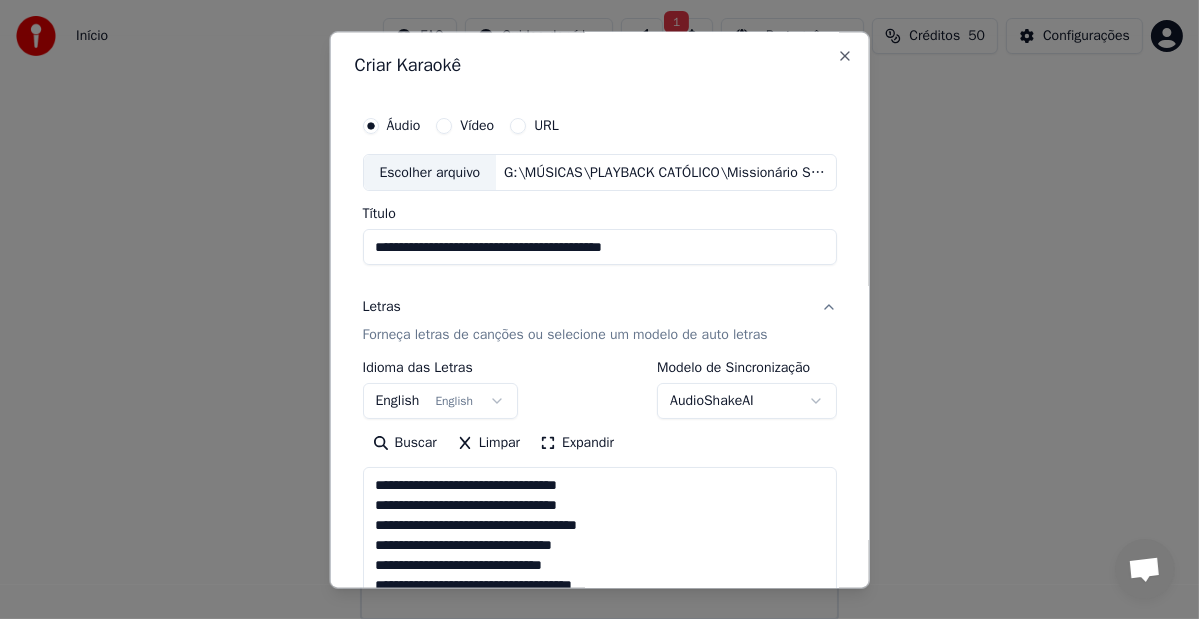 scroll, scrollTop: 404, scrollLeft: 0, axis: vertical 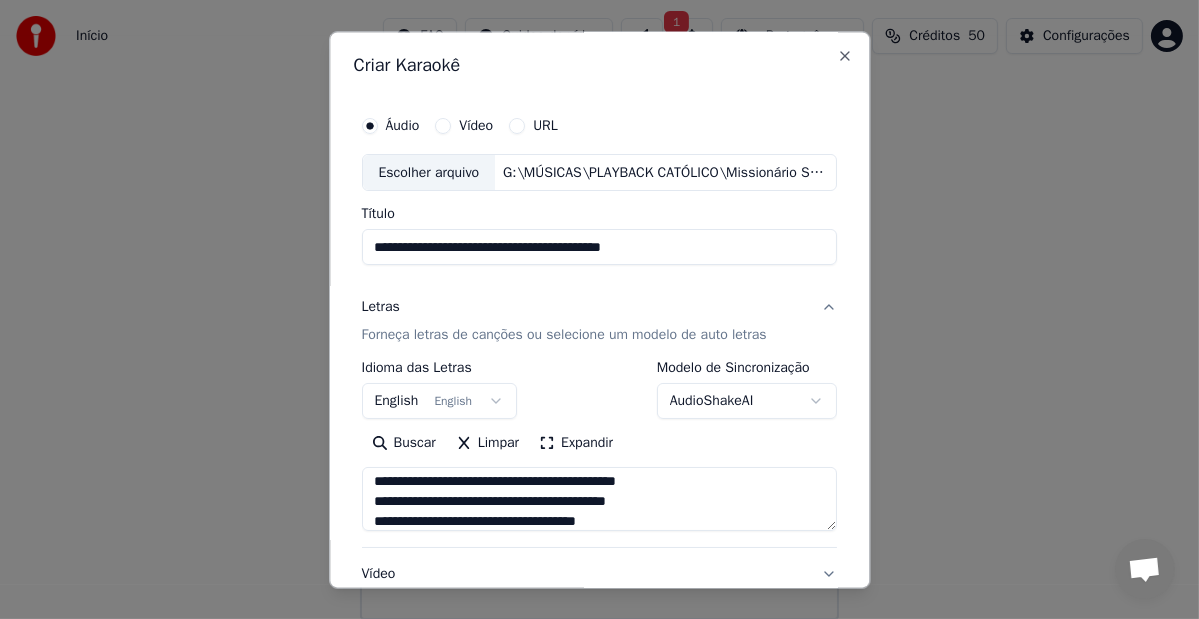 type on "**********" 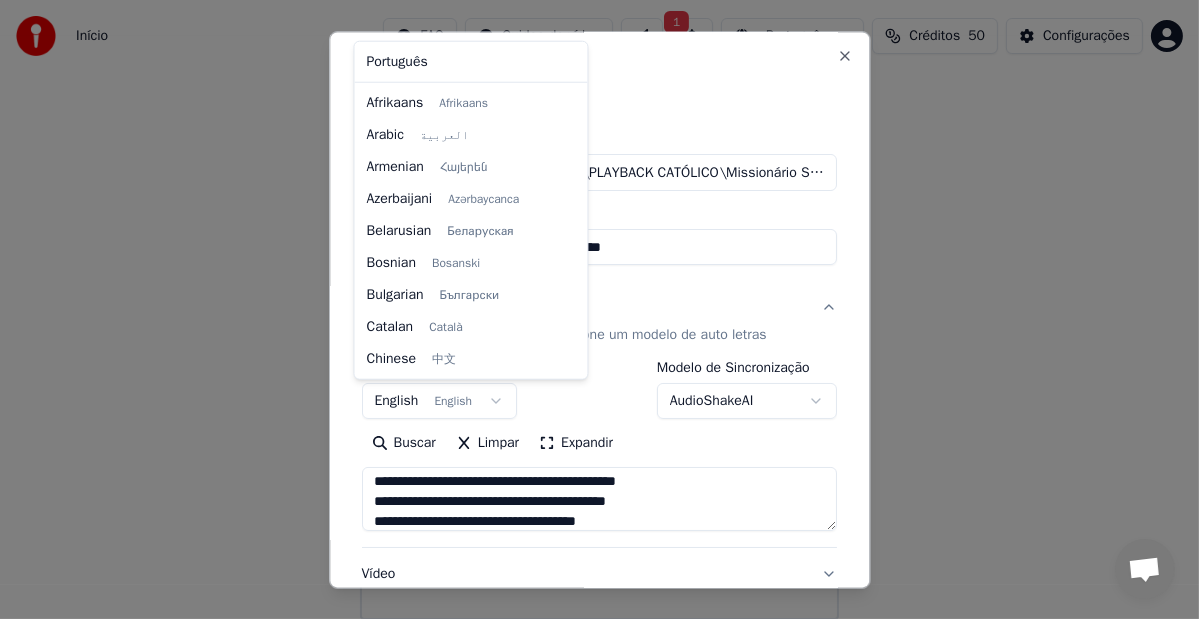 scroll, scrollTop: 159, scrollLeft: 0, axis: vertical 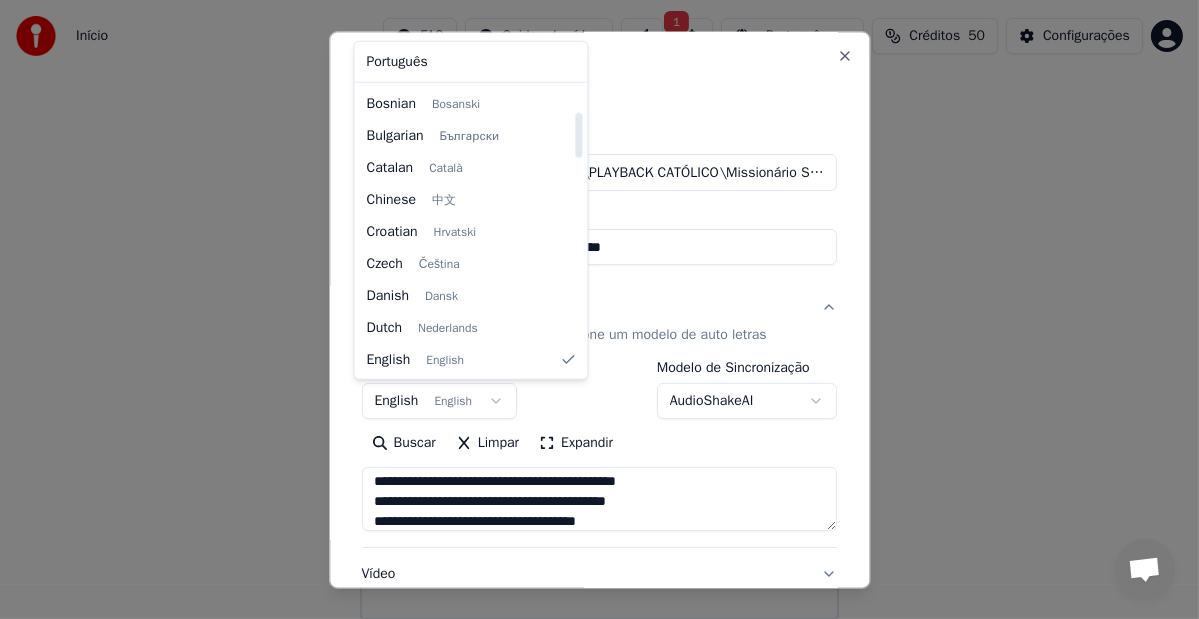 select on "**" 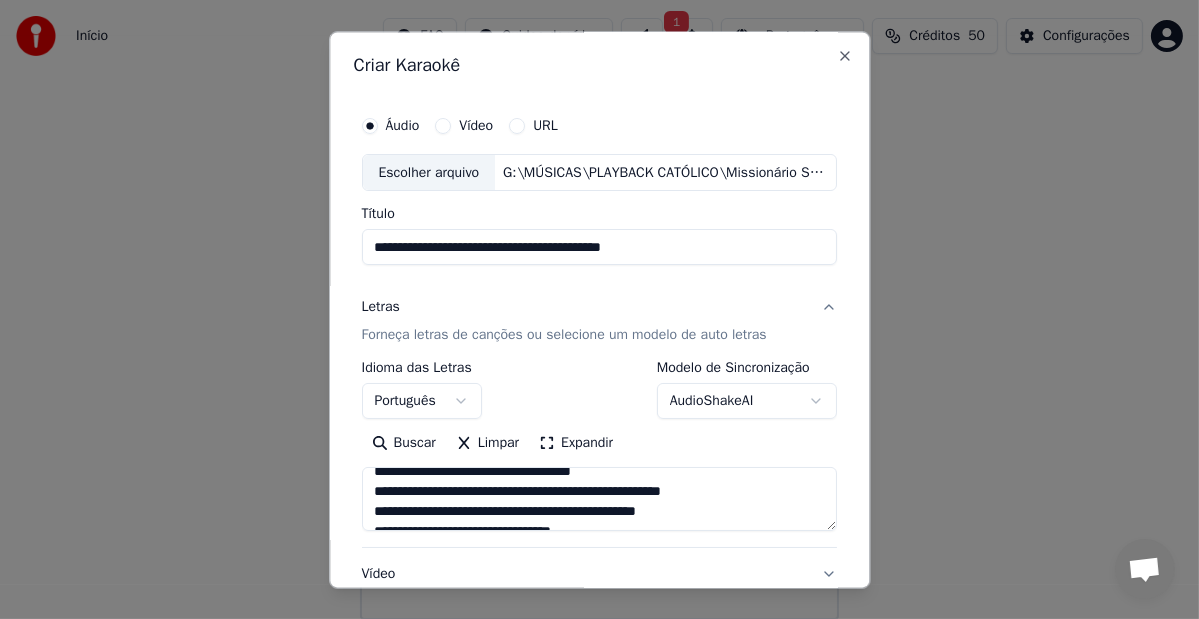scroll, scrollTop: 0, scrollLeft: 0, axis: both 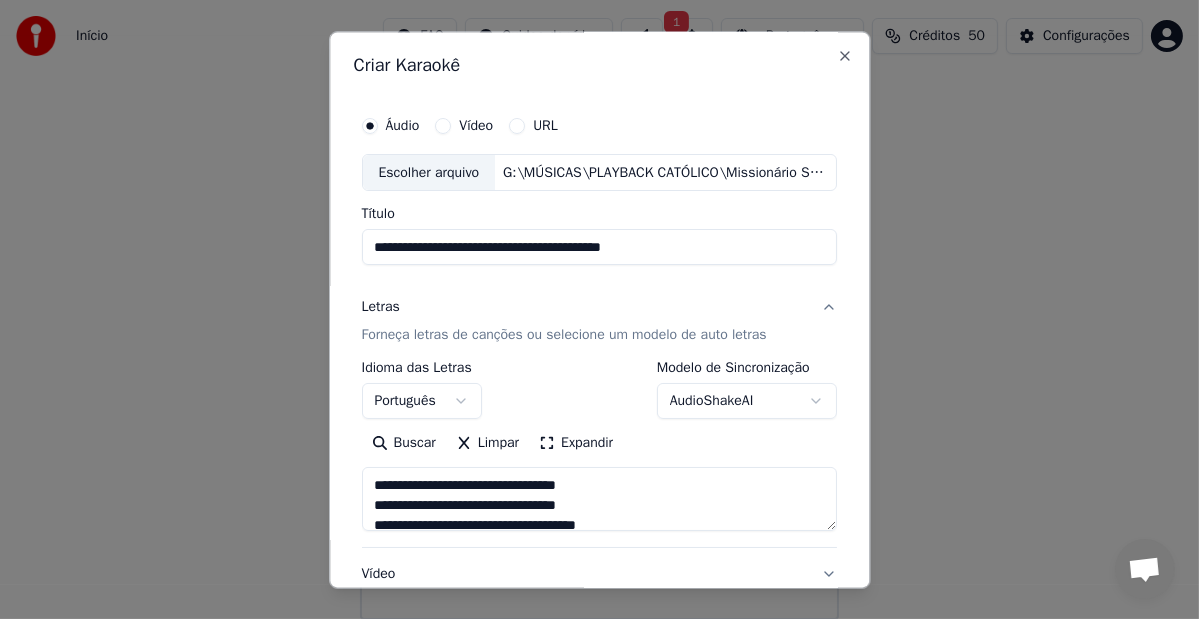 click on "Início FAQ Guides de vídeo 1 Português Créditos 50 Configurações Bem-vindo ao Youka Biblioteca Acesse e gerencie todas as faixas de karaokê que você criou. Edite, organize e aperfeiçoe seus projetos. Criar Karaokê Crie karaokê a partir de arquivos de áudio ou vídeo (MP3, MP4 e mais), ou cole um URL para gerar instantaneamente um vídeo de karaokê com letras sincronizadas. Conversação Adam de Youka Desktop Mais canais Continuar no Email Rede off-line. Reconectando... Nenhuma mensagem pode ser recebida ou enviada por enquanto. Youka Desktop Olá! Como posso ajudar você?  Sábado, [DATE] Olá! Sou do Brasil e faço um trabalho de evangelização. Vocês não poderiam fazer um preço mais acessivel? Agradeceria muito. [DATE] Adam Qual preço seria acessível? [DATE] Sexta-feira, [DATE] [DATE] Sábado, [DATE] Adam Hi! We don’t support Pix, but we do accept cryptocurrency. Would that work for you? [DATE] INFELIZMENTE NÃO. [DATE] PODE SER CARTÃO? [DATE] Adam [DATE]" at bounding box center [599, 310] 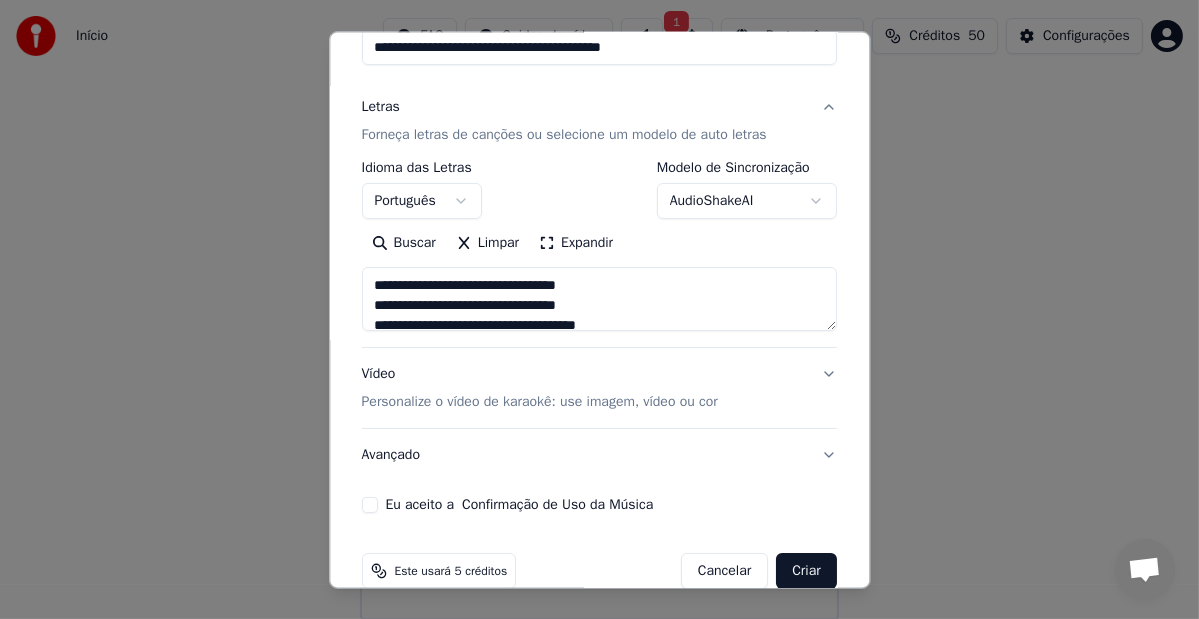 scroll, scrollTop: 234, scrollLeft: 0, axis: vertical 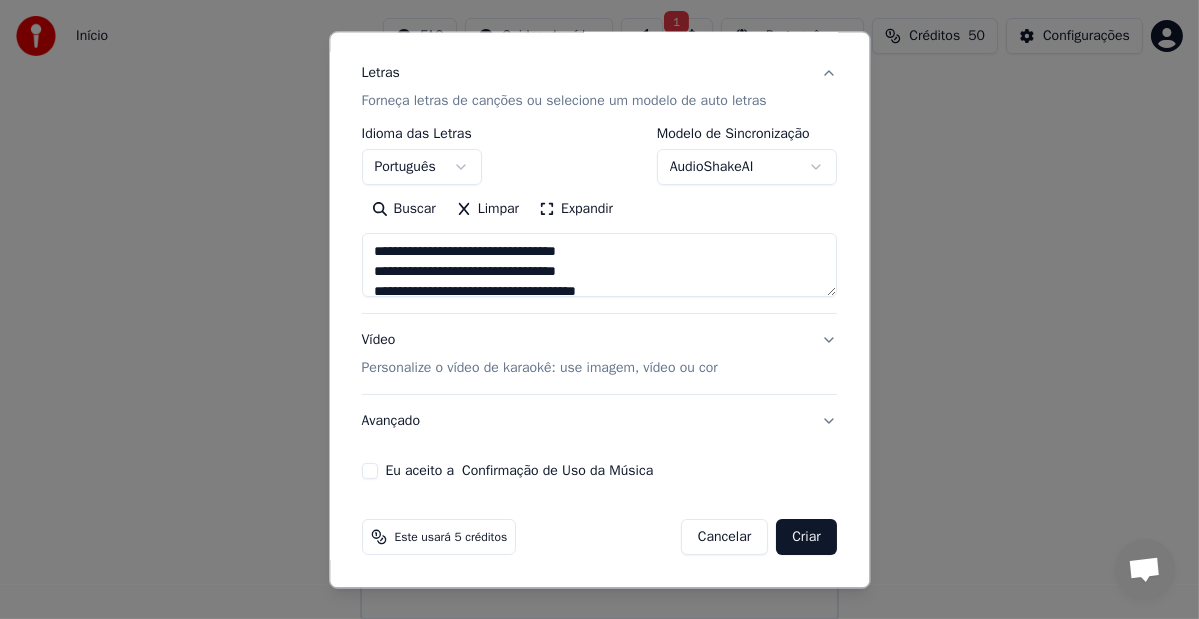 click on "Personalize o vídeo de karaokê: use imagem, vídeo ou cor" at bounding box center [540, 369] 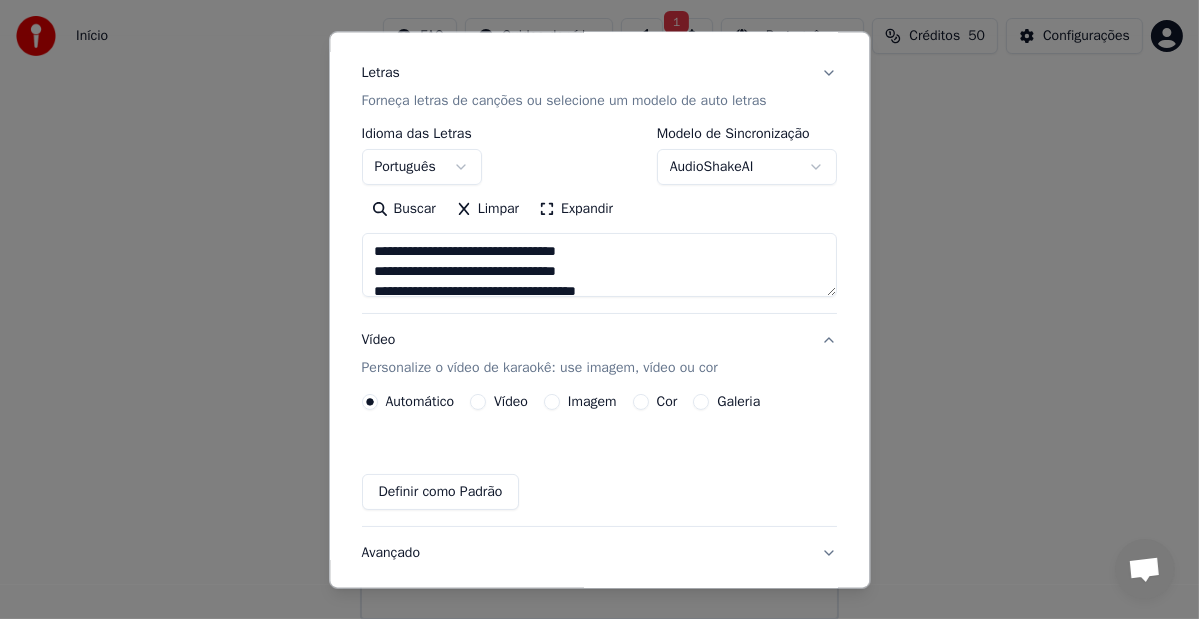 scroll, scrollTop: 179, scrollLeft: 0, axis: vertical 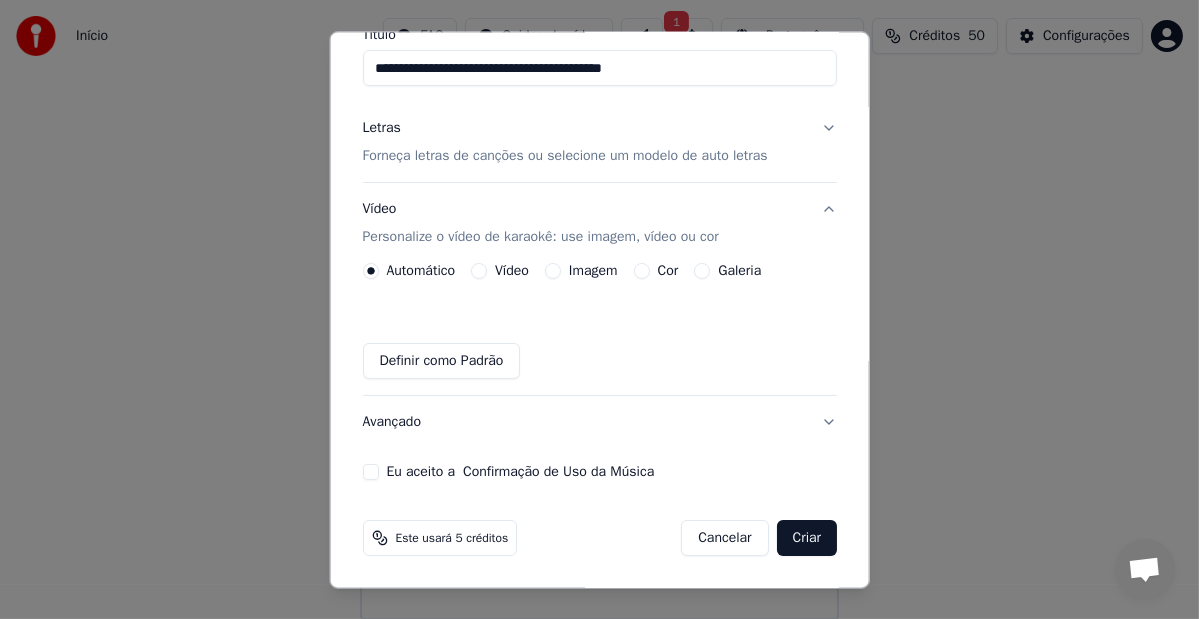 click on "Definir como Padrão" at bounding box center [441, 362] 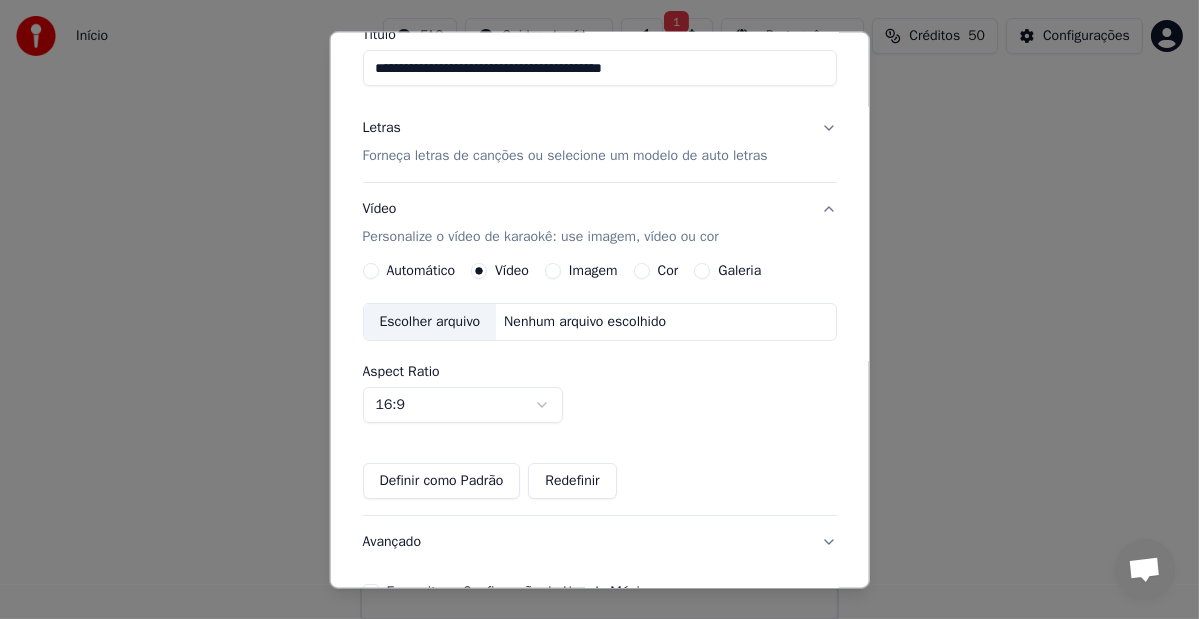 click on "Escolher arquivo" at bounding box center (429, 323) 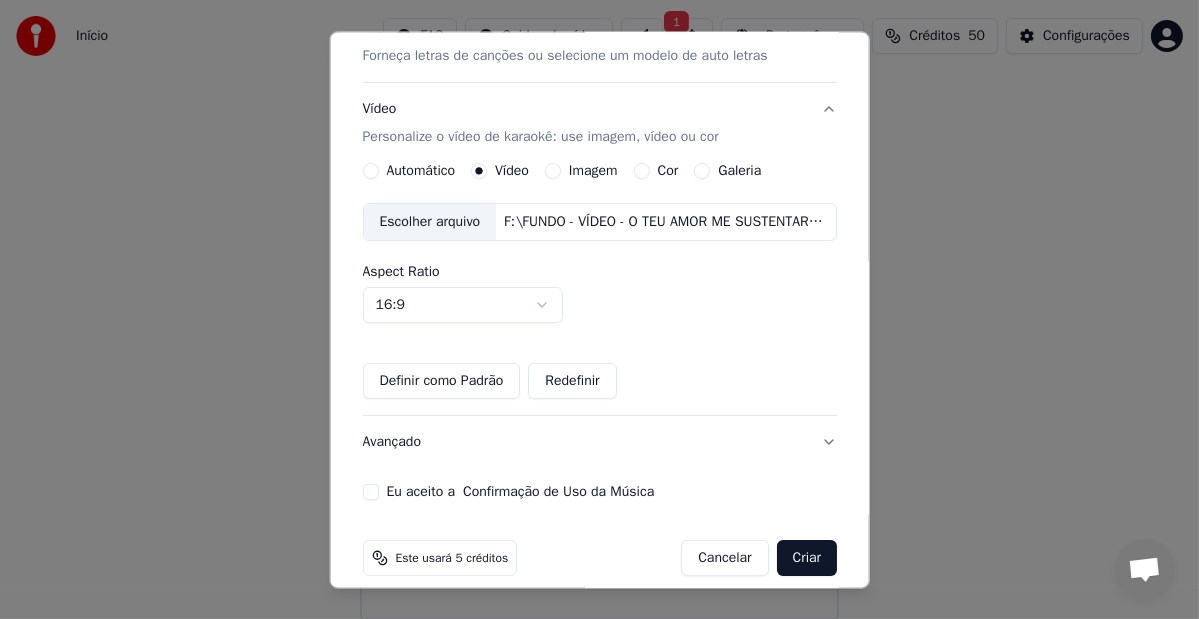 scroll, scrollTop: 300, scrollLeft: 0, axis: vertical 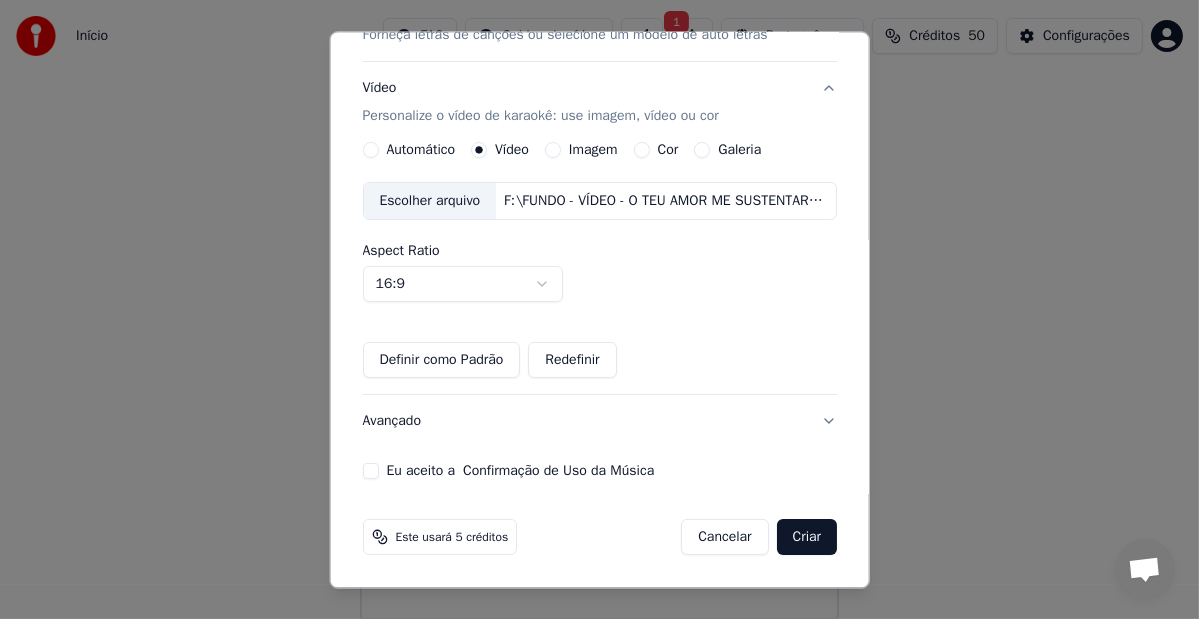 click on "Eu aceito a   Confirmação de Uso da Música" at bounding box center [370, 472] 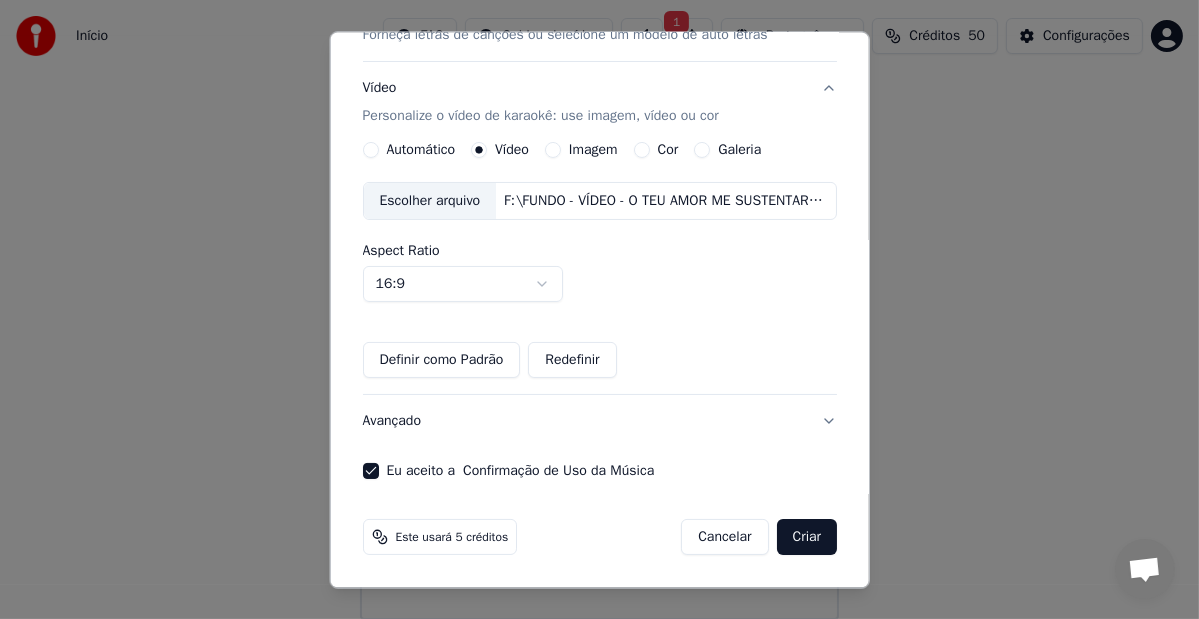 click on "Criar" at bounding box center (806, 538) 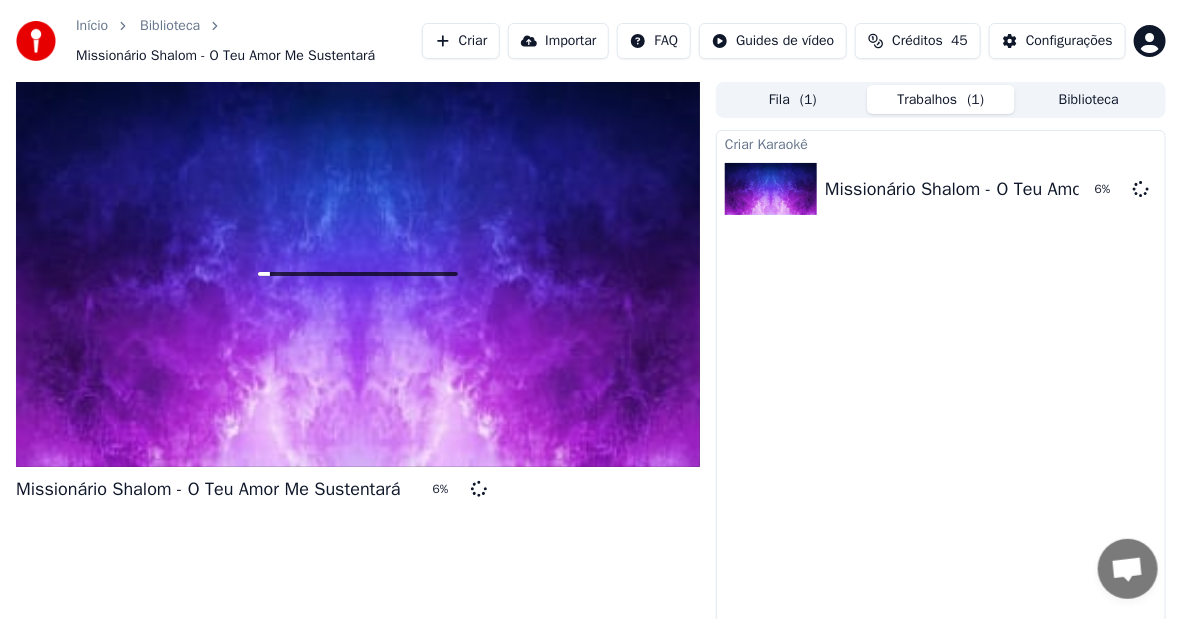 click on "Biblioteca" at bounding box center (1089, 99) 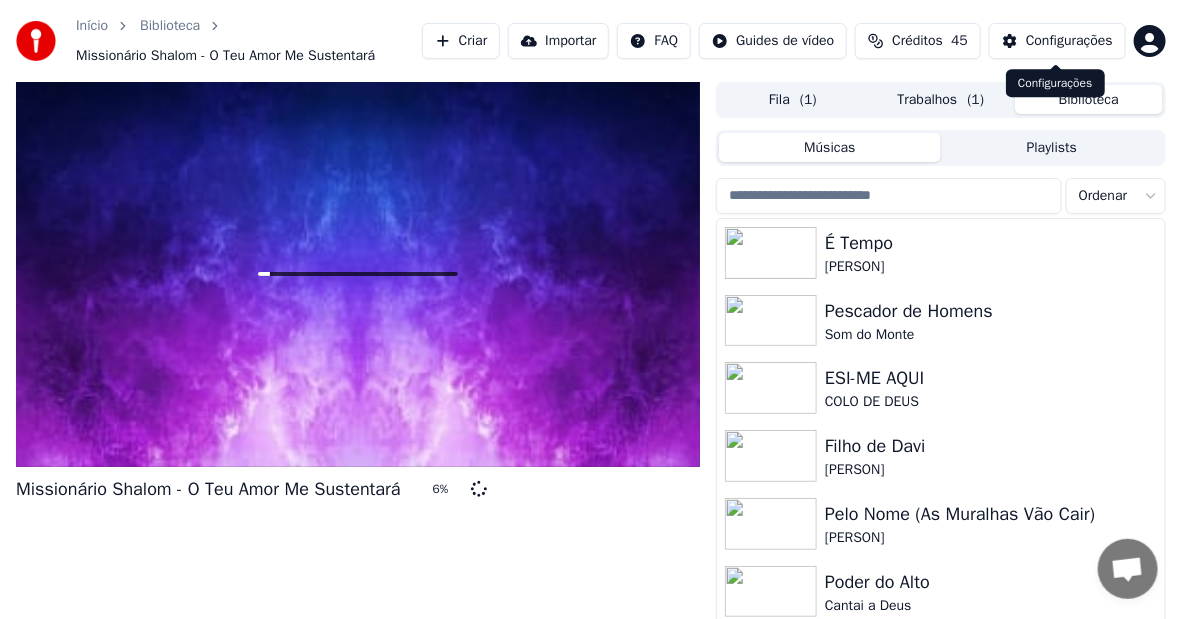 click on "Configurações" at bounding box center [1069, 41] 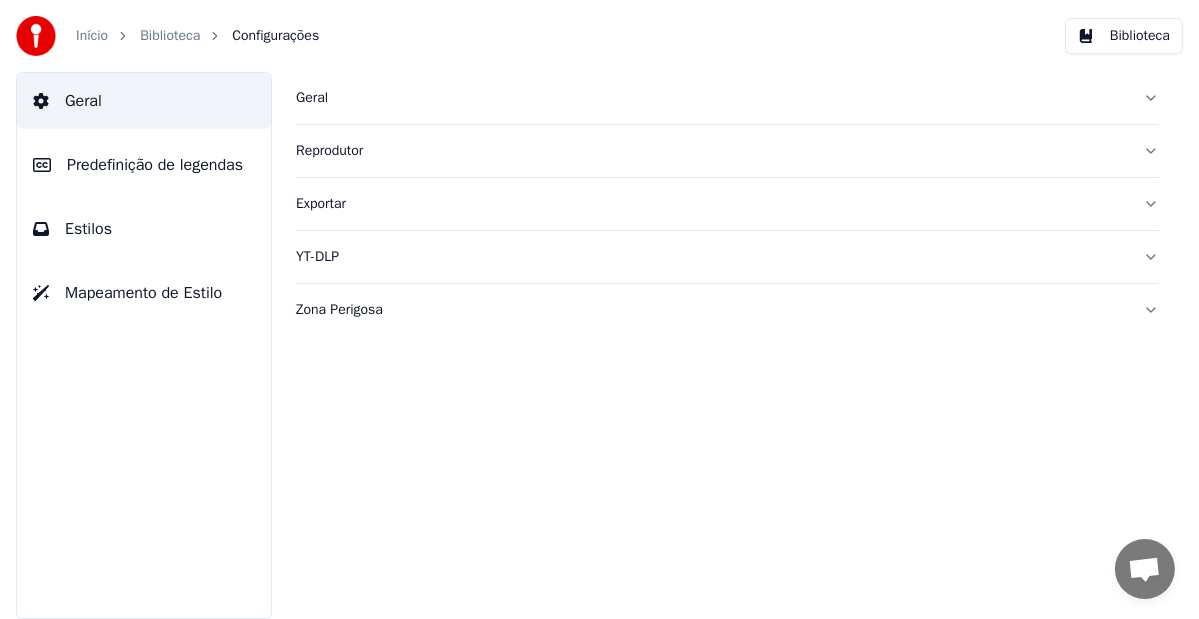 click on "Reprodutor" at bounding box center (711, 151) 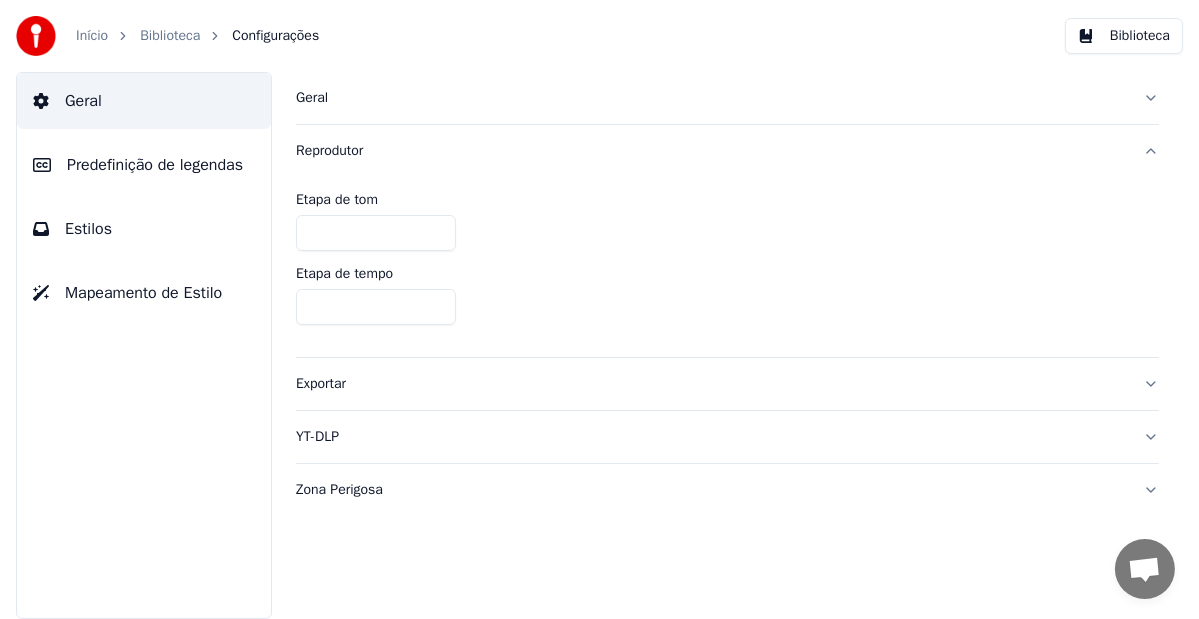 click on "Geral" at bounding box center [711, 98] 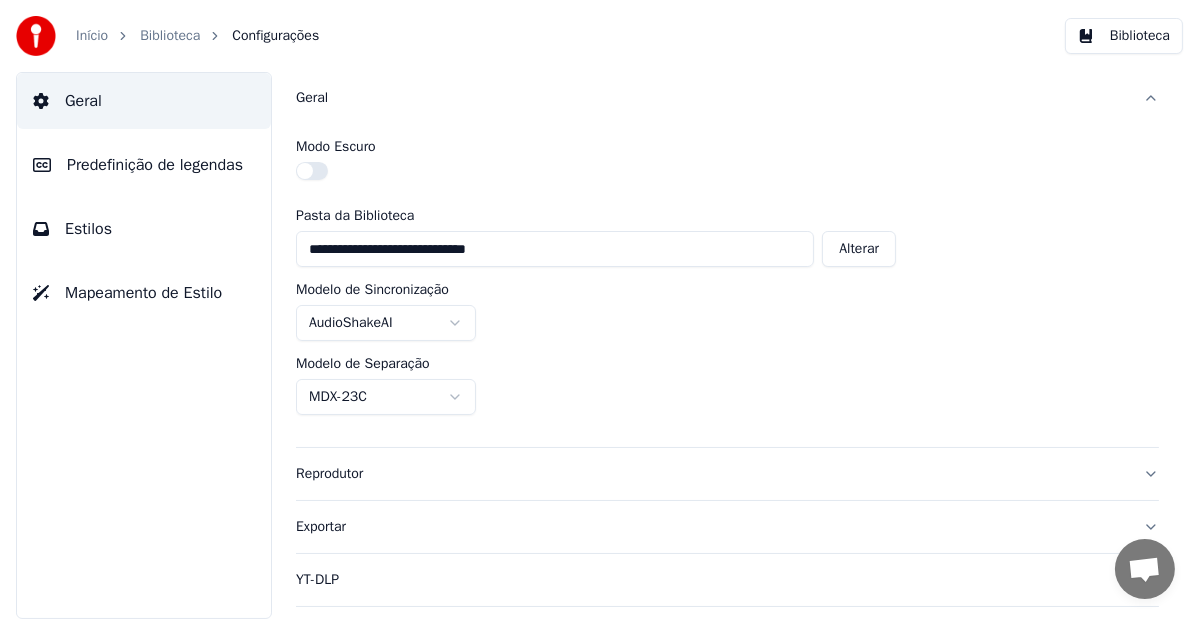 scroll, scrollTop: 37, scrollLeft: 0, axis: vertical 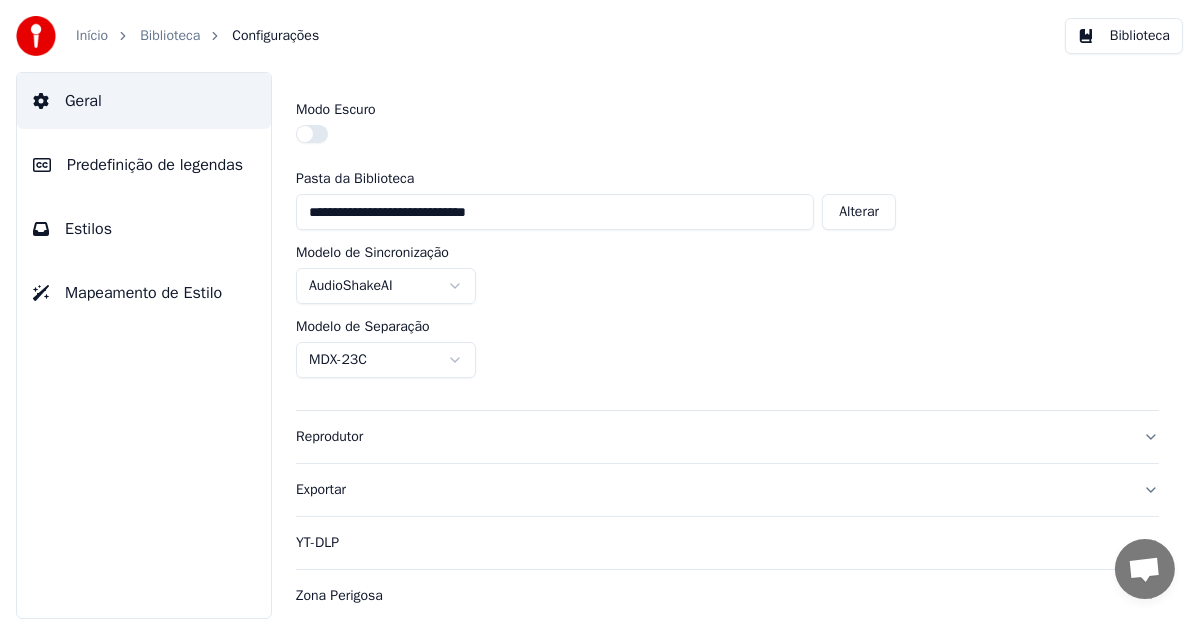 click on "Estilos" at bounding box center [88, 229] 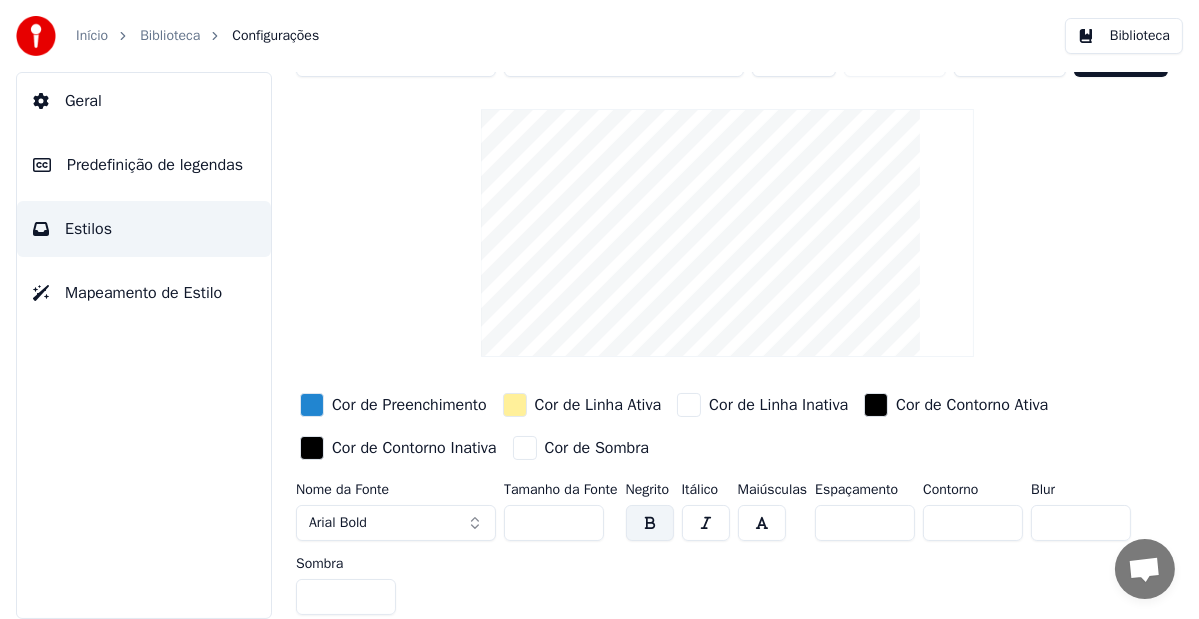 scroll, scrollTop: 0, scrollLeft: 0, axis: both 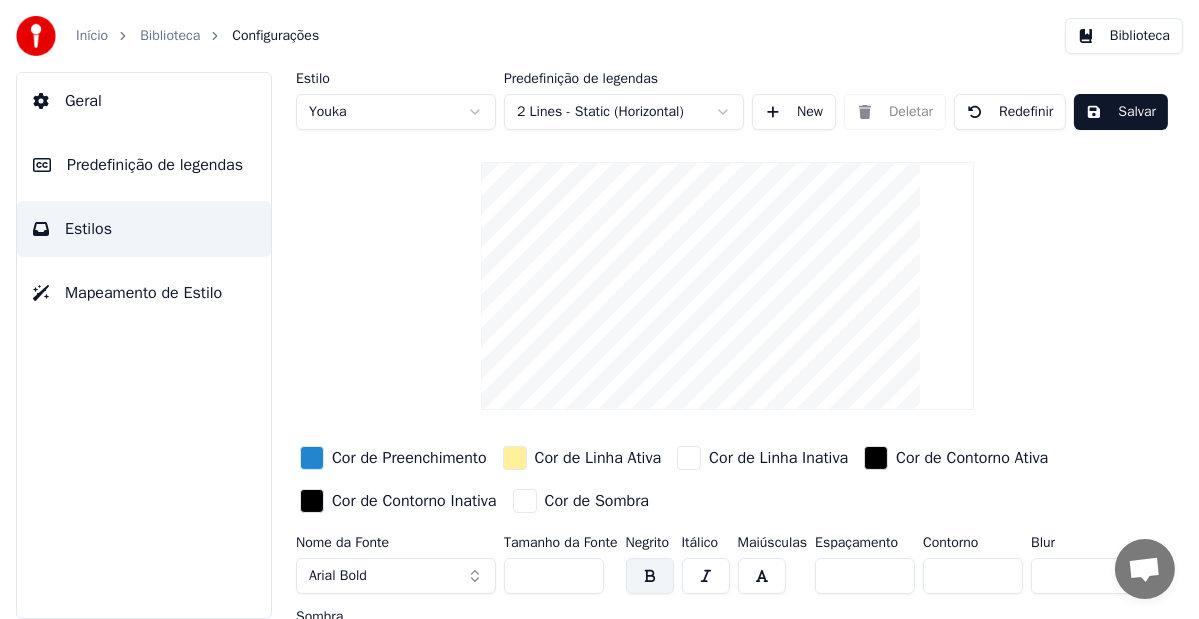 click on "Wav2Vec2
Início Biblioteca Configurações Biblioteca Geral Predefinição de legendas Estilos Mapeamento de Estilo Estilo Youka Predefinição de legendas 2 Lines - Static (Horizontal) New Deletar Redefinir Salvar Cor de Preenchimento Cor de Linha Ativa Cor de Linha Inativa Cor de Contorno Ativa Cor de Contorno Inativa Cor de Sombra Nome da Fonte Arial Bold Tamanho da Fonte ** Negrito Itálico Maiúsculas Espaçamento * Contorno * Blur * Sombra * Conversação Adam de Youka Desktop Mais canais Continuar no Email Rede off-line. Reconectando... Nenhuma mensagem pode ser recebida ou enviada por enquanto. Youka Desktop Olá! Como posso ajudar você?  Sábado, [DATE] Olá! Sou do Brasil e faço um trabalho de evangelização. Vocês não poderiam fazer um preço mais acessivel? Agradeceria muito. [DATE] Adam Qual preço seria acessível? [DATE] Sexta-feira, [DATE] [DATE] Sábado, [DATE] Adam Hi! We don’t support Pix, but we do accept cryptocurrency. Would that work for you? [DATE] INFELIZMENTE NÃO. [DATE] PODE SER CARTÃO? [DATE] Adam [DATE]" at bounding box center (599, 309) 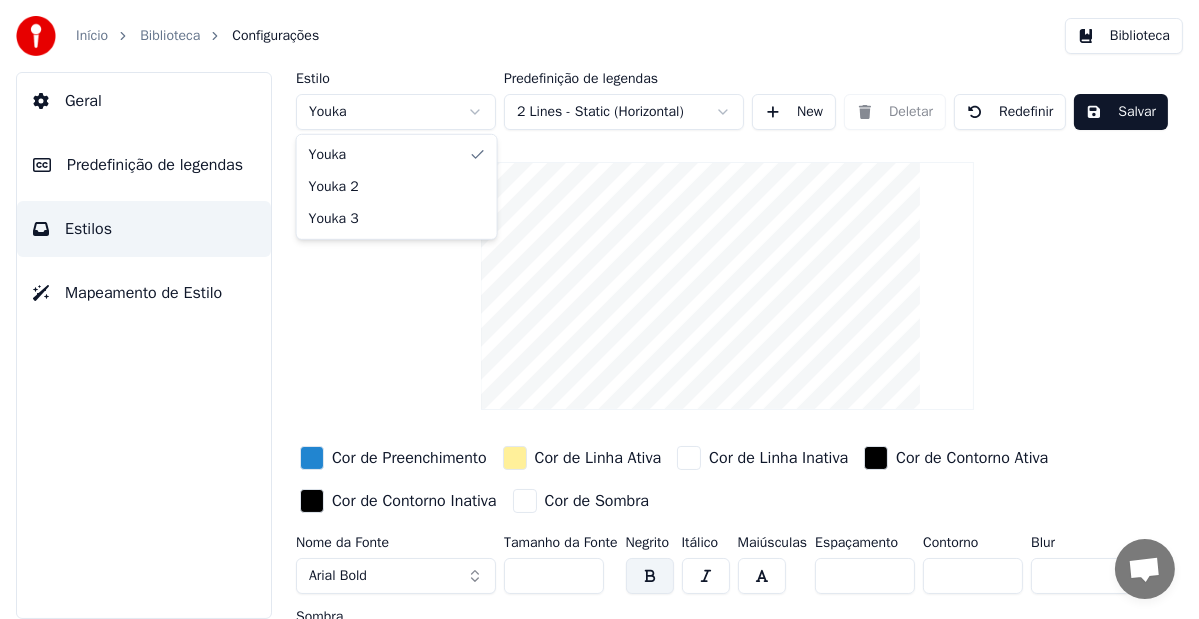 click on "Wav2Vec2
Início Biblioteca Configurações Biblioteca Geral Predefinição de legendas Estilos Mapeamento de Estilo Estilo Youka Predefinição de legendas 2 Lines - Static (Horizontal) New Deletar Redefinir Salvar Cor de Preenchimento Cor de Linha Ativa Cor de Linha Inativa Cor de Contorno Ativa Cor de Contorno Inativa Cor de Sombra Nome da Fonte Arial Bold Tamanho da Fonte ** Negrito Itálico Maiúsculas Espaçamento * Contorno * Blur * Sombra * Conversação Adam de Youka Desktop Mais canais Continuar no Email Rede off-line. Reconectando... Nenhuma mensagem pode ser recebida ou enviada por enquanto. Youka Desktop Olá! Como posso ajudar você?  Sábado, [DATE] Olá! Sou do Brasil e faço um trabalho de evangelização. Vocês não poderiam fazer um preço mais acessivel? Agradeceria muito. [DATE] Adam Qual preço seria acessível? [DATE] Sexta-feira, [DATE] [DATE] Sábado, [DATE] Adam Hi! We don’t support Pix, but we do accept cryptocurrency. Would that work for you? [DATE] INFELIZMENTE NÃO. [DATE] PODE SER CARTÃO? [DATE] Adam [DATE]" at bounding box center [599, 309] 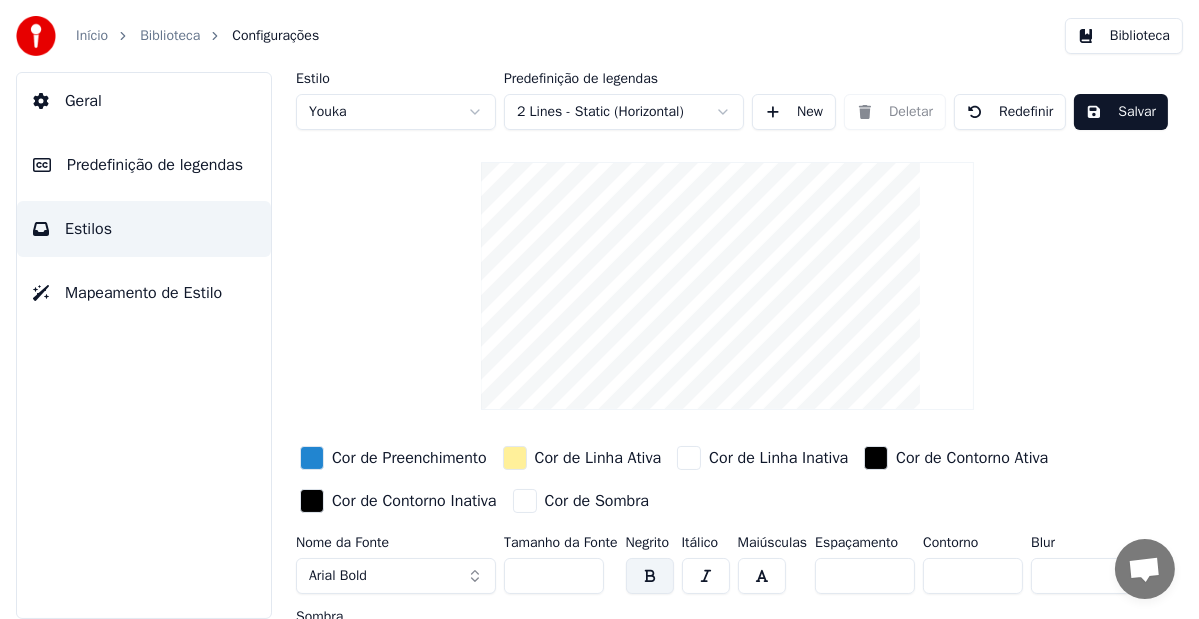 click on "Mapeamento de Estilo" at bounding box center (143, 293) 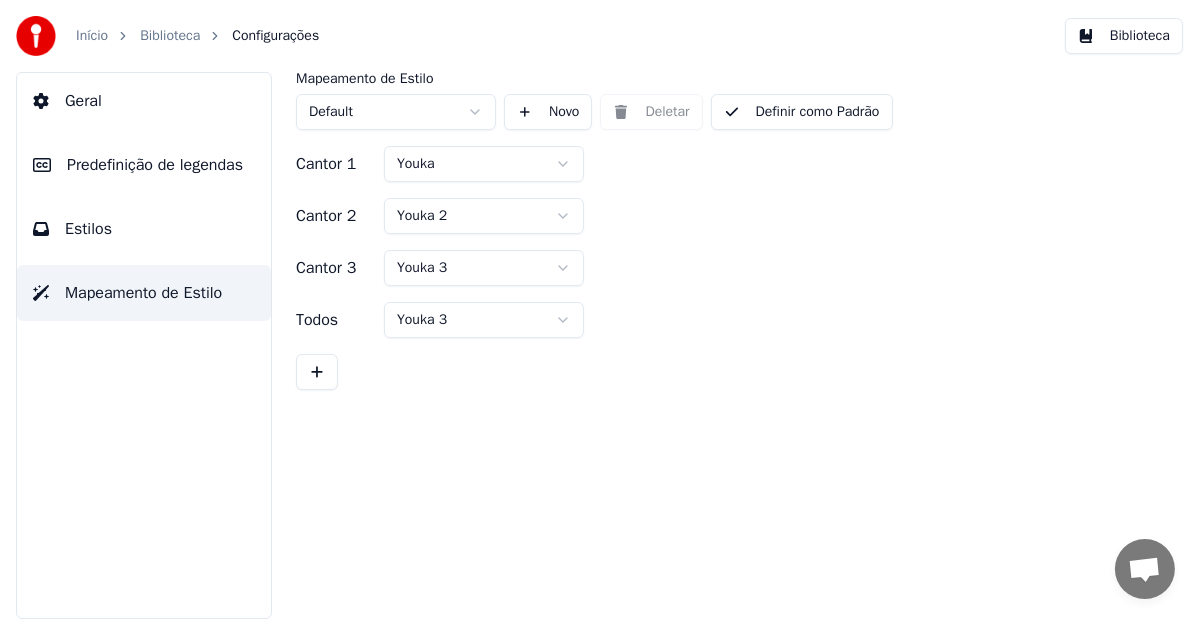 click on "Início Biblioteca Configurações Biblioteca Geral Predefinição de legendas Estilos Mapeamento de Estilo Mapeamento de Estilo Default Novo Deletar Definir como Padrão Cantor   1 Youka Cantor   2 Youka 2 Cantor   3 Youka 3 Todos Youka 3 Conversação Adam de Youka Desktop Mais canais Continuar no Email Rede off-line. Reconectando... Nenhuma mensagem pode ser recebida ou enviada por enquanto. Youka Desktop Olá! Como posso ajudar você?  Sábado, 31 Maio Olá! Sou do Brasil e faço um trabalho de evangelização. Vocês não poderiam fazer um preço mais acessivel? Agradeceria muito. 31/05/2025 Adam Qual preço seria acessível? 31/05/2025 Sexta-feira, 6 Junho 06/06/2025 Sábado, 7 Junho Adam Hi! We don’t support Pix, but we do accept cryptocurrency. Would that work for you? 07/06/2025 INFELIZMENTE NÃO. 07/06/2025 PODE SER CARTÃO? 07/06/2025 Adam Cartão de crédito? 07/06/2025 sIM 07/06/2025 Adam Você pode tentar no link abaixo  https://store.youka.io/buy/d09ef8e0-5beb-4ce8-ad5f-04b60fbb1c50 Youka 1x" at bounding box center (599, 309) 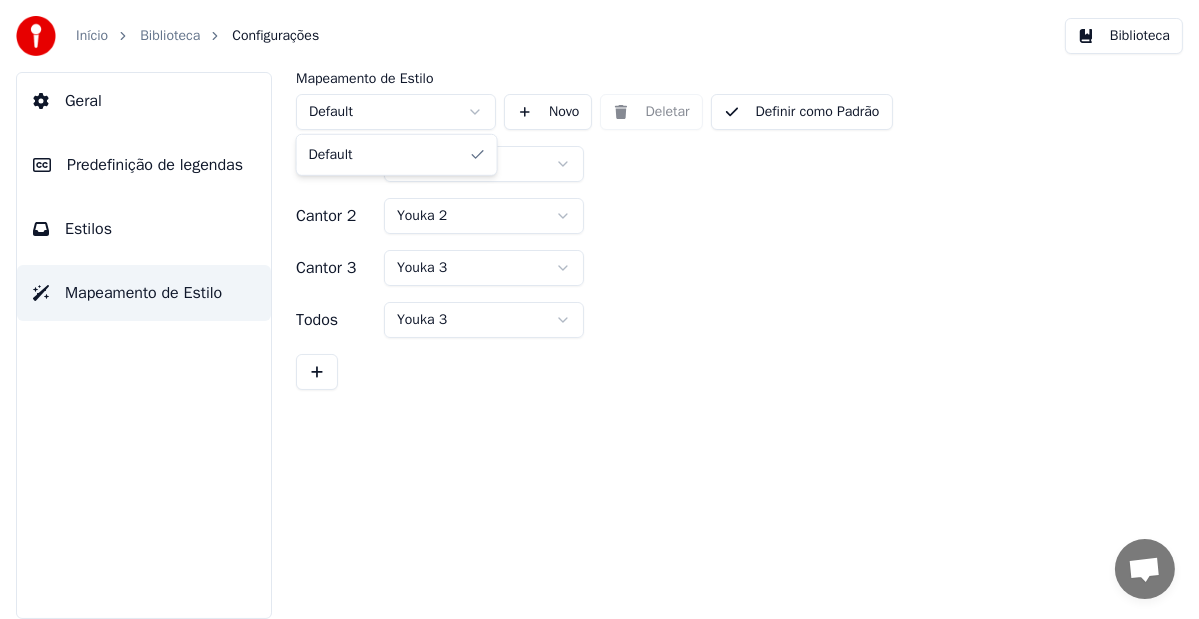 click on "Início Biblioteca Configurações Biblioteca Geral Predefinição de legendas Estilos Mapeamento de Estilo Mapeamento de Estilo Default Novo Deletar Definir como Padrão Cantor   1 Youka Cantor   2 Youka 2 Cantor   3 Youka 3 Todos Youka 3 Conversação Adam de Youka Desktop Mais canais Continuar no Email Rede off-line. Reconectando... Nenhuma mensagem pode ser recebida ou enviada por enquanto. Youka Desktop Olá! Como posso ajudar você?  Sábado, 31 Maio Olá! Sou do Brasil e faço um trabalho de evangelização. Vocês não poderiam fazer um preço mais acessivel? Agradeceria muito. 31/05/2025 Adam Qual preço seria acessível? 31/05/2025 Sexta-feira, 6 Junho 06/06/2025 Sábado, 7 Junho Adam Hi! We don’t support Pix, but we do accept cryptocurrency. Would that work for you? 07/06/2025 INFELIZMENTE NÃO. 07/06/2025 PODE SER CARTÃO? 07/06/2025 Adam Cartão de crédito? 07/06/2025 sIM 07/06/2025 Adam Você pode tentar no link abaixo  https://store.youka.io/buy/d09ef8e0-5beb-4ce8-ad5f-04b60fbb1c50 Youka 1x" at bounding box center (599, 309) 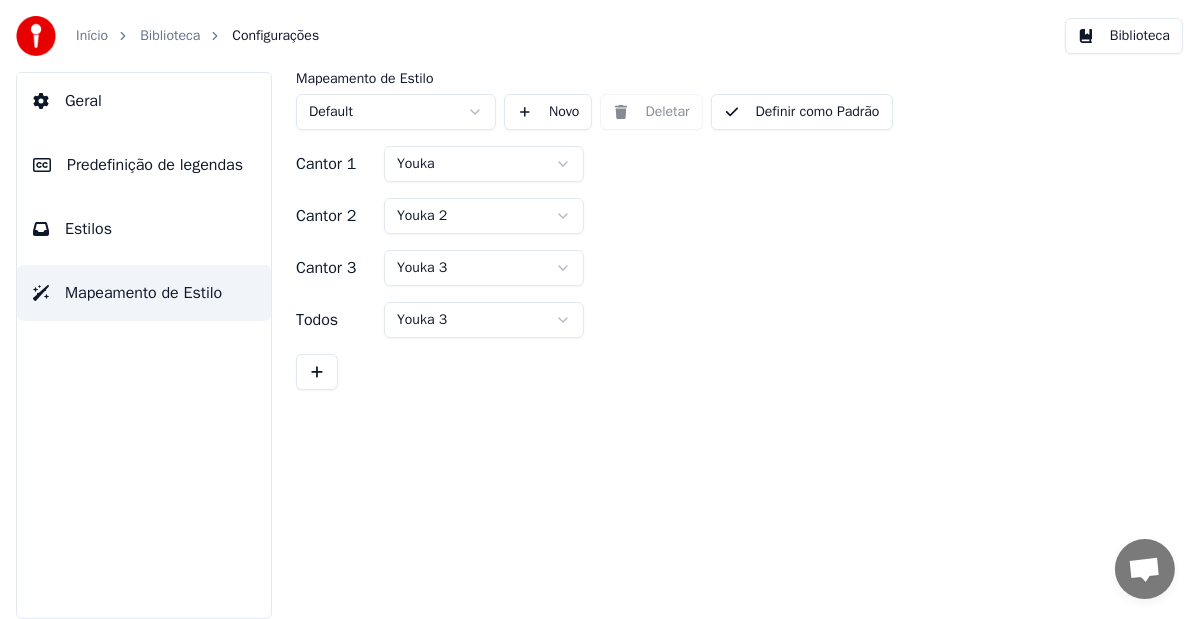 click on "Geral" at bounding box center (83, 101) 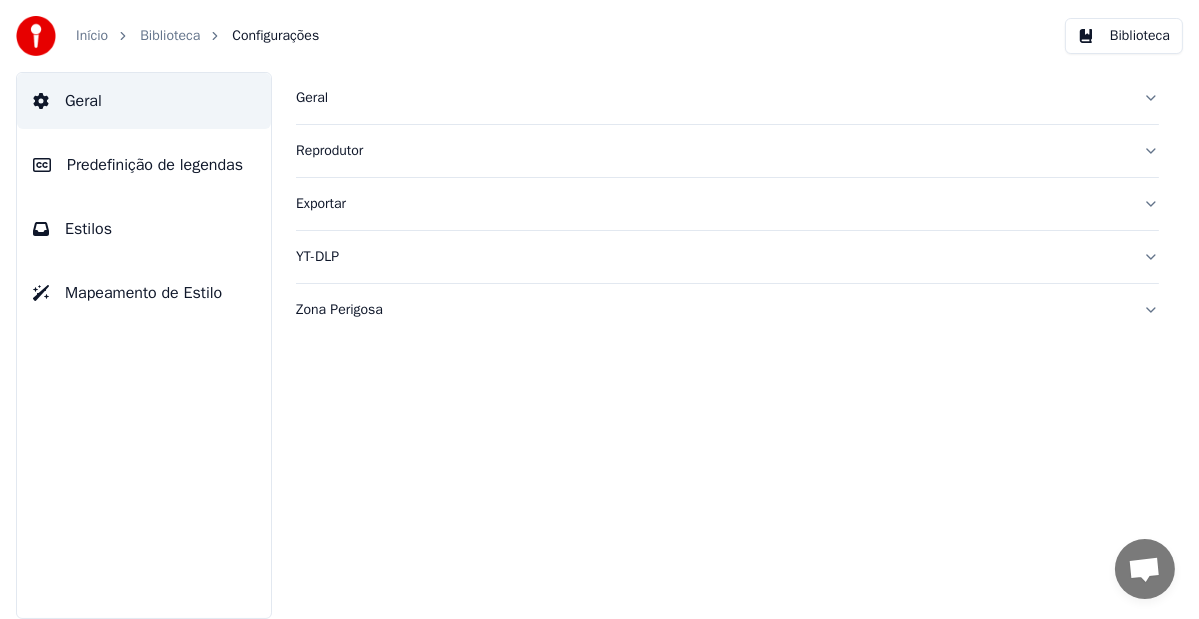 click on "Reprodutor" at bounding box center [711, 151] 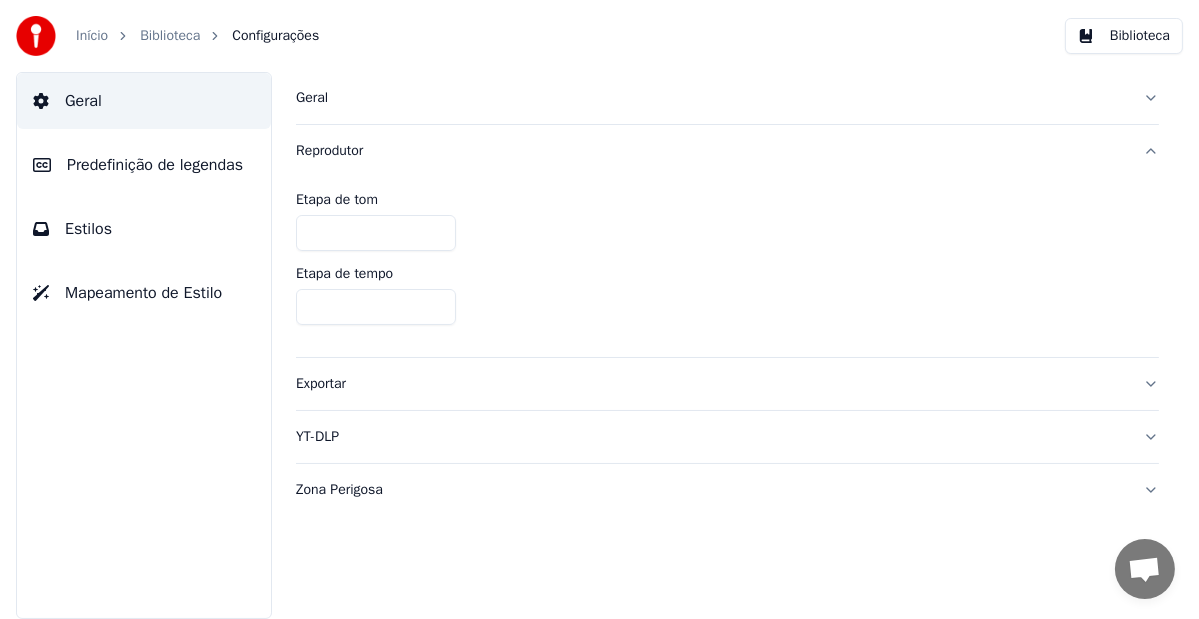 click on "Reprodutor" at bounding box center [711, 151] 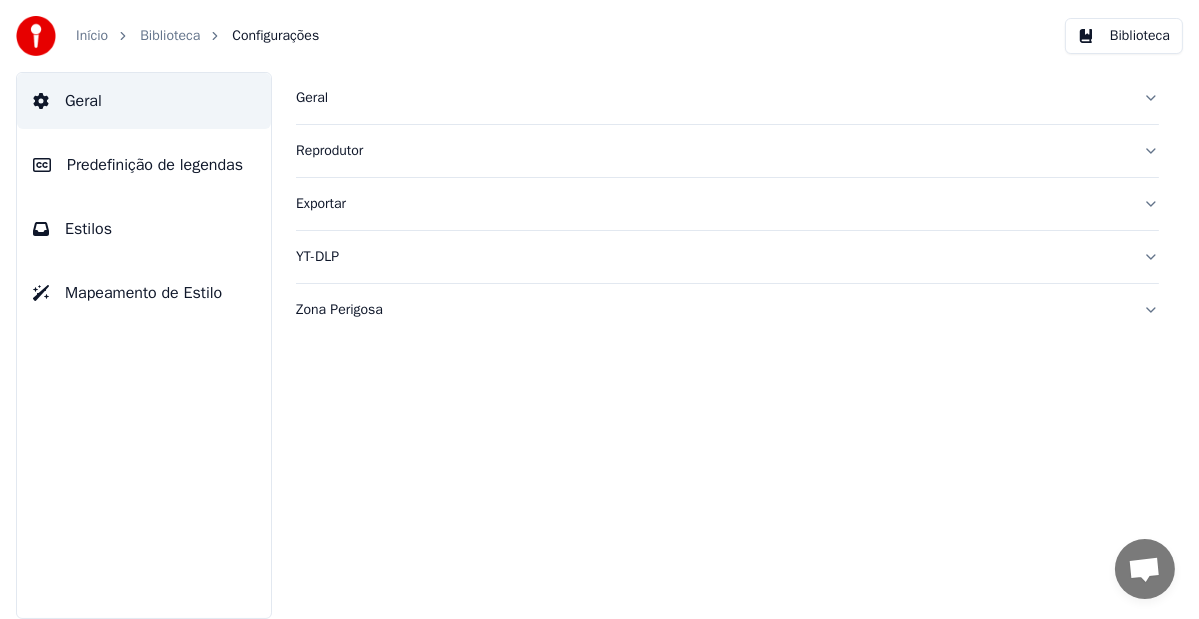 click on "Zona Perigosa" at bounding box center [711, 310] 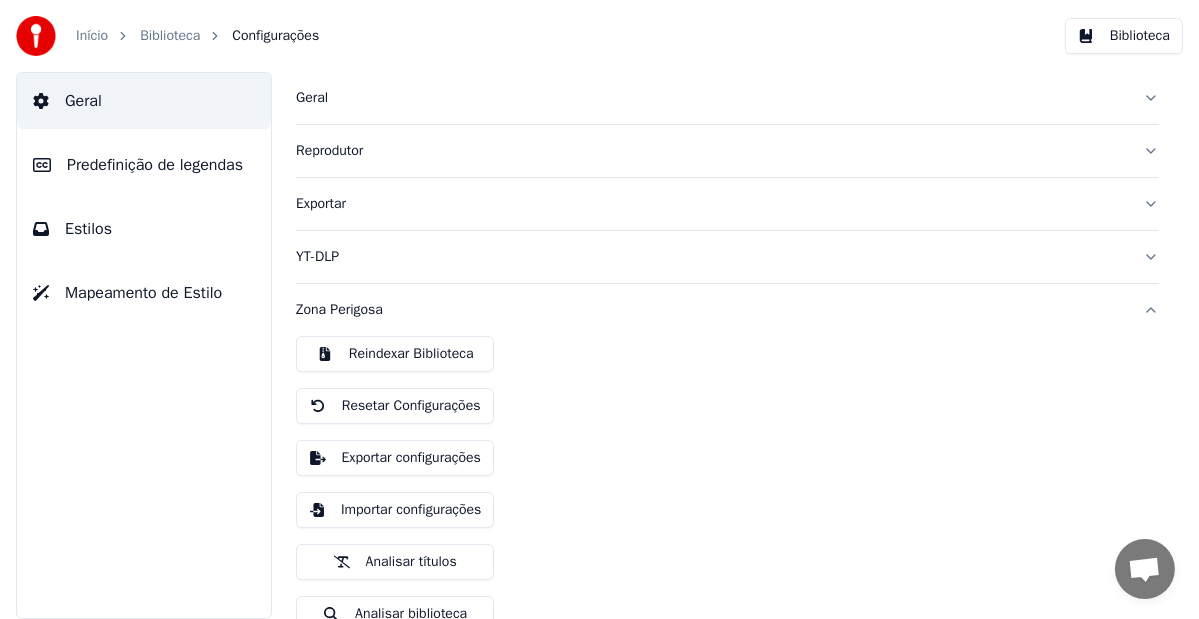 scroll, scrollTop: 28, scrollLeft: 0, axis: vertical 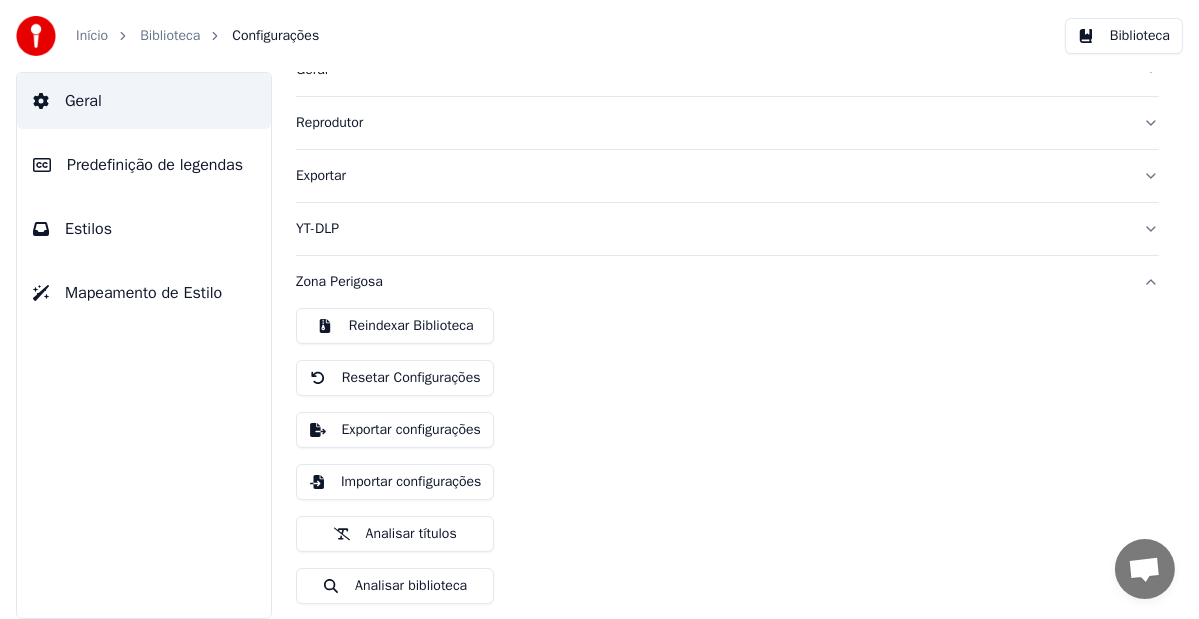 click on "Zona Perigosa" at bounding box center (711, 282) 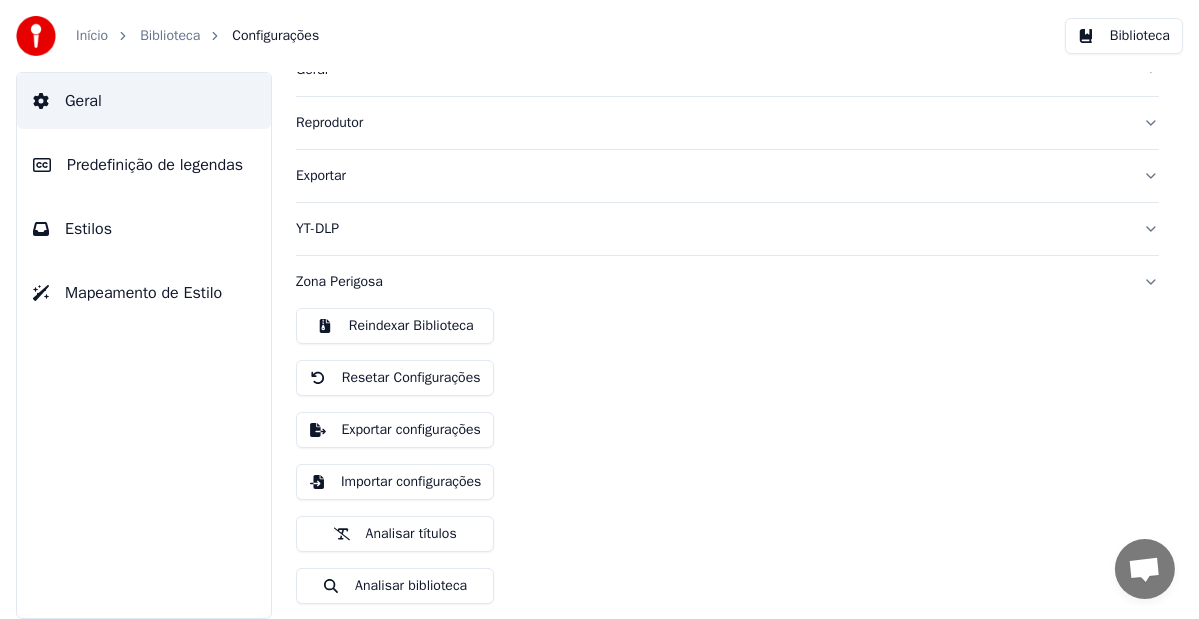 scroll, scrollTop: 0, scrollLeft: 0, axis: both 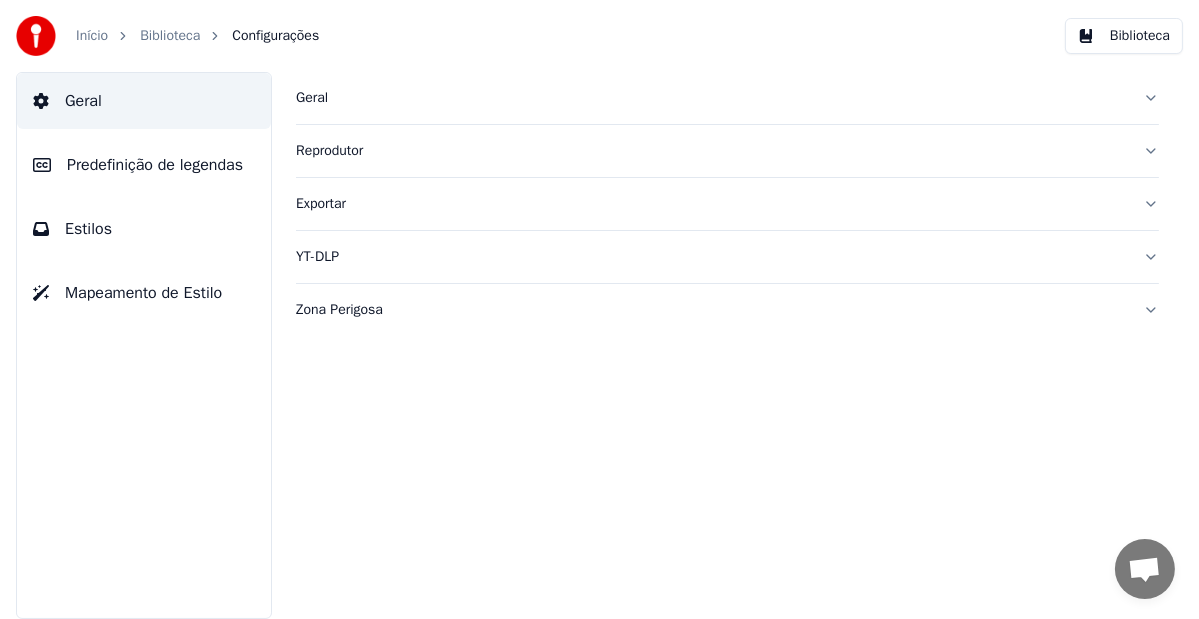 click on "Início" at bounding box center [92, 36] 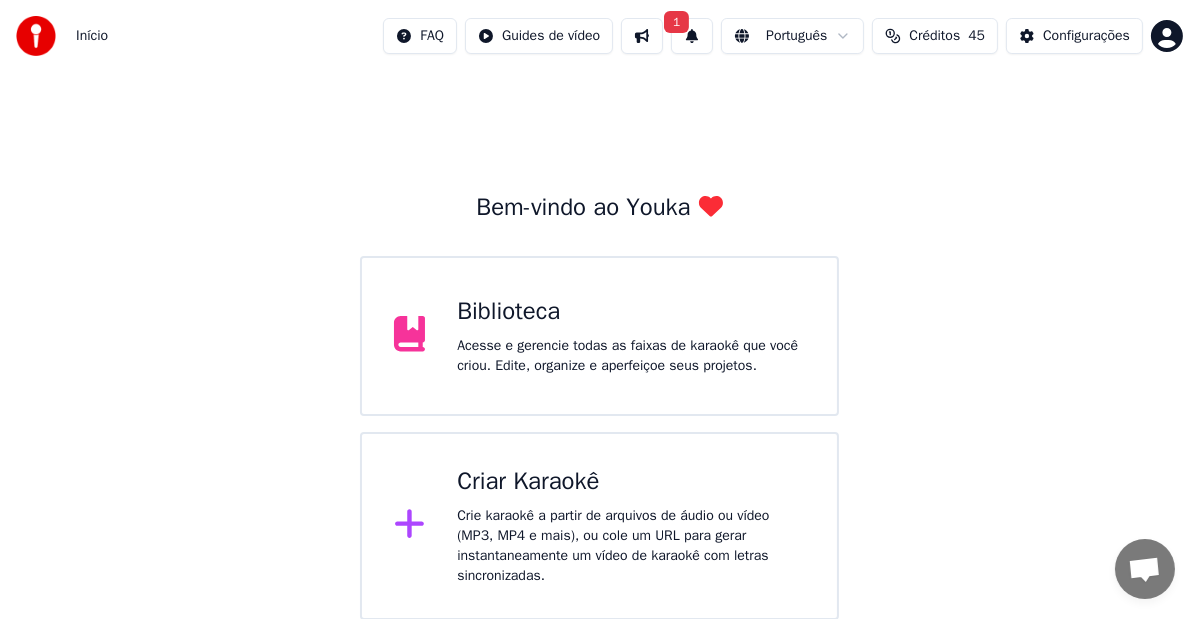 click at bounding box center (642, 36) 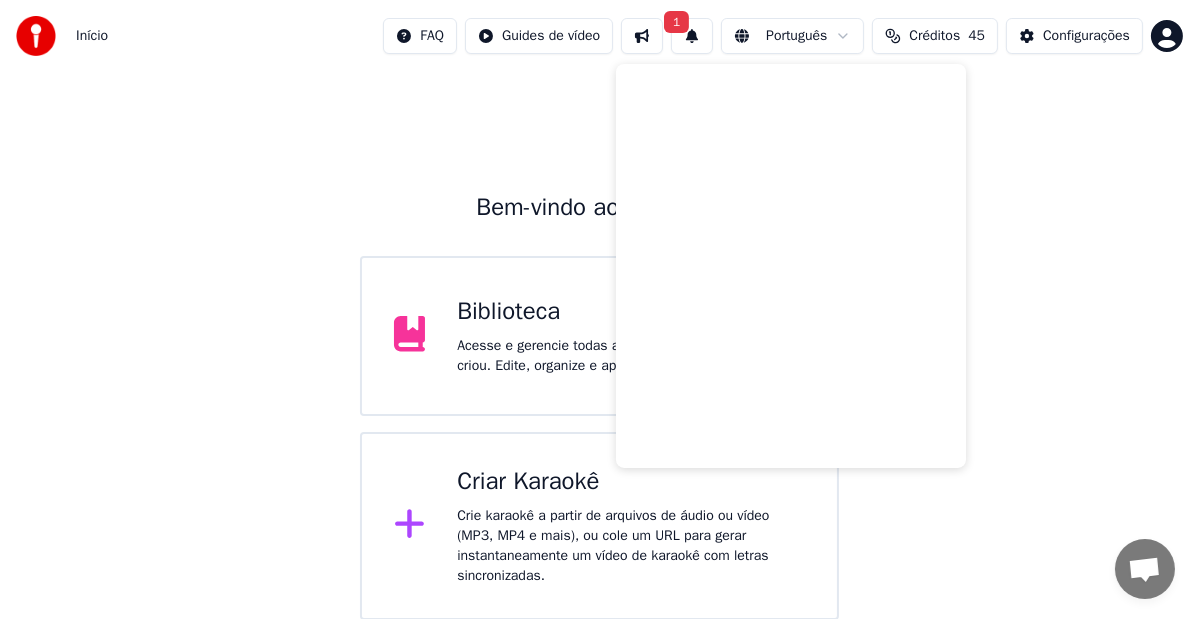 click on "Bem-vindo ao Youka Biblioteca Acesse e gerencie todas as faixas de karaokê que você criou. Edite, organize e aperfeiçoe seus projetos. Criar Karaokê Crie karaokê a partir de arquivos de áudio ou vídeo (MP3, MP4 e mais), ou cole um URL para gerar instantaneamente um vídeo de karaokê com letras sincronizadas." at bounding box center (599, 346) 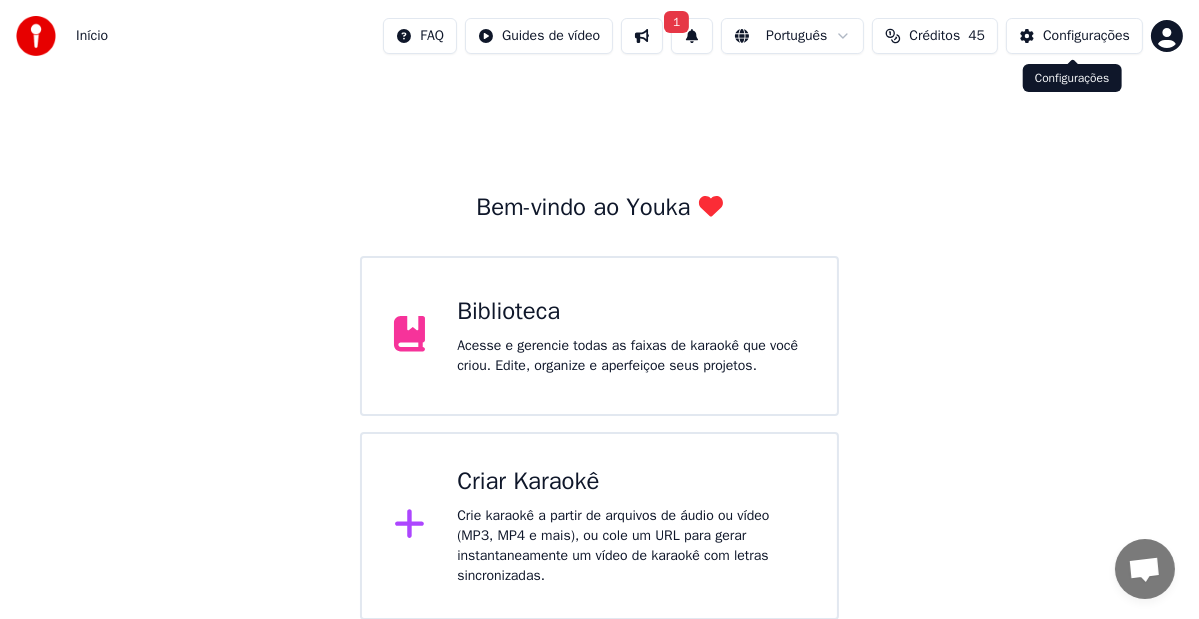 click on "Configurações" at bounding box center (1074, 36) 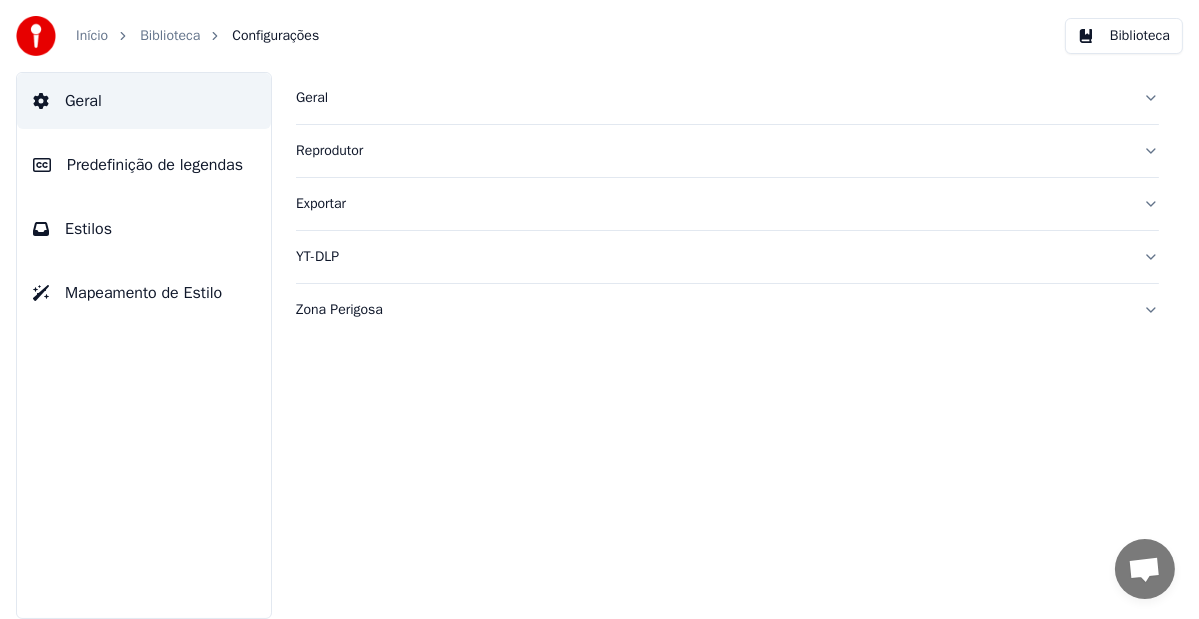 click on "Predefinição de legendas" at bounding box center [155, 165] 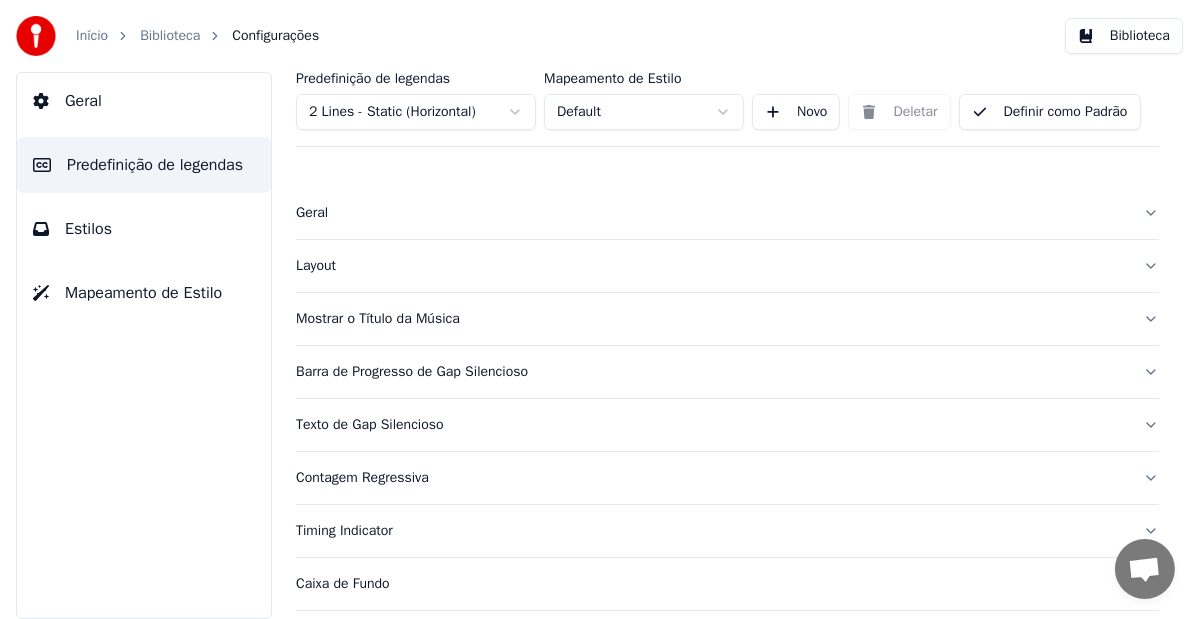 click on "Barra de Progresso de Gap Silencioso" at bounding box center [711, 372] 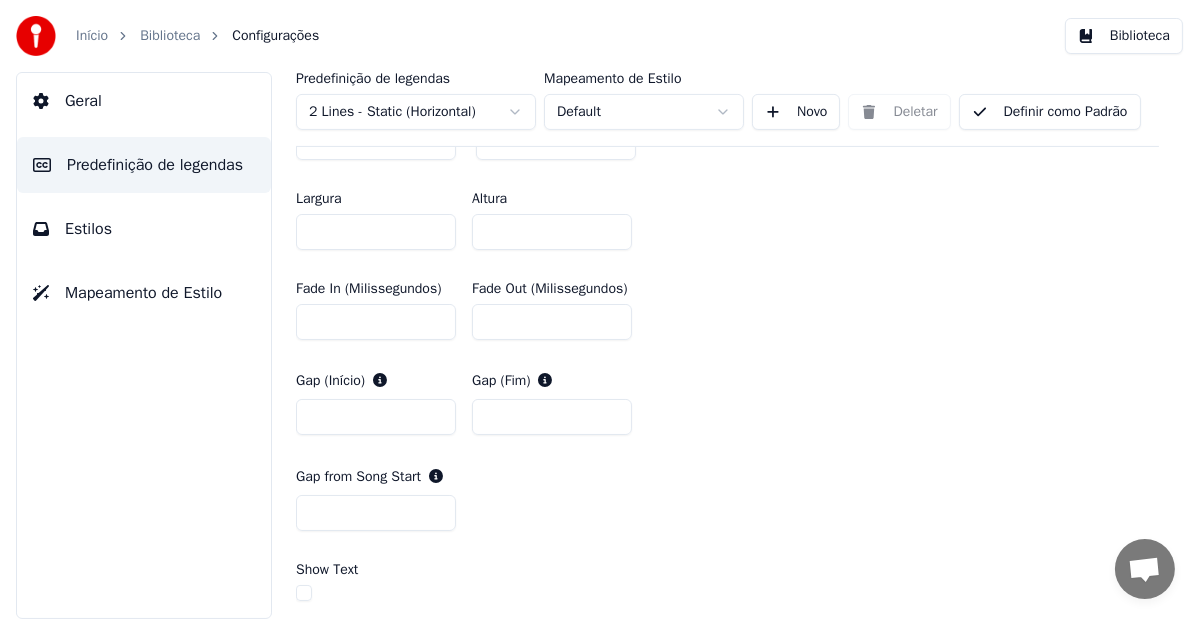 scroll, scrollTop: 931, scrollLeft: 0, axis: vertical 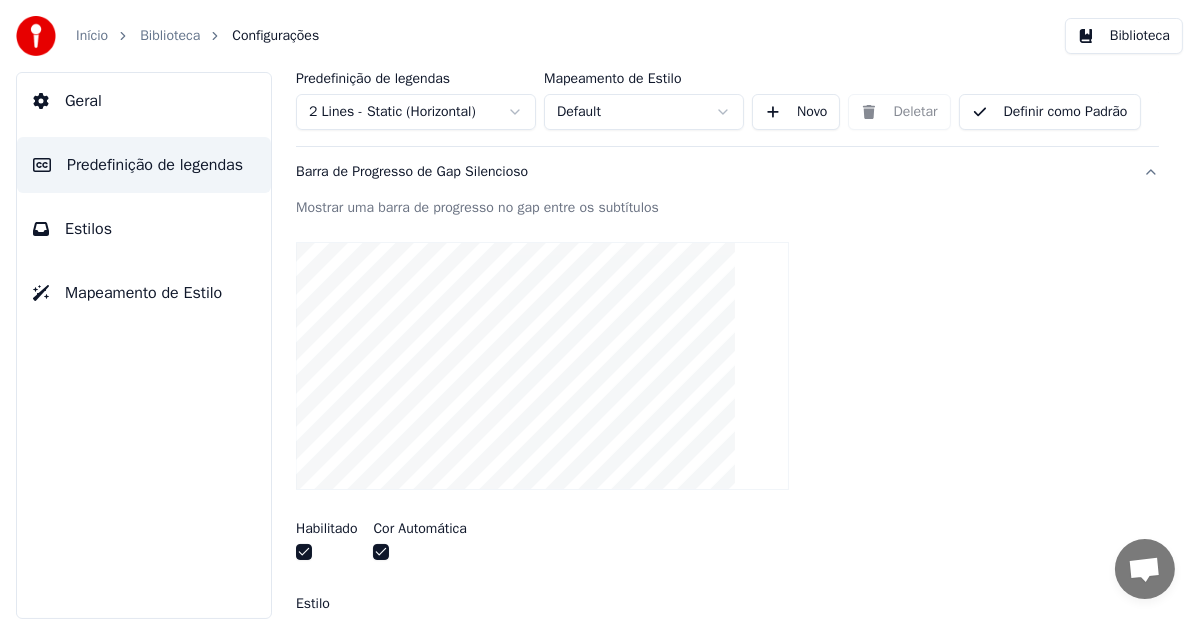 click at bounding box center [542, 366] 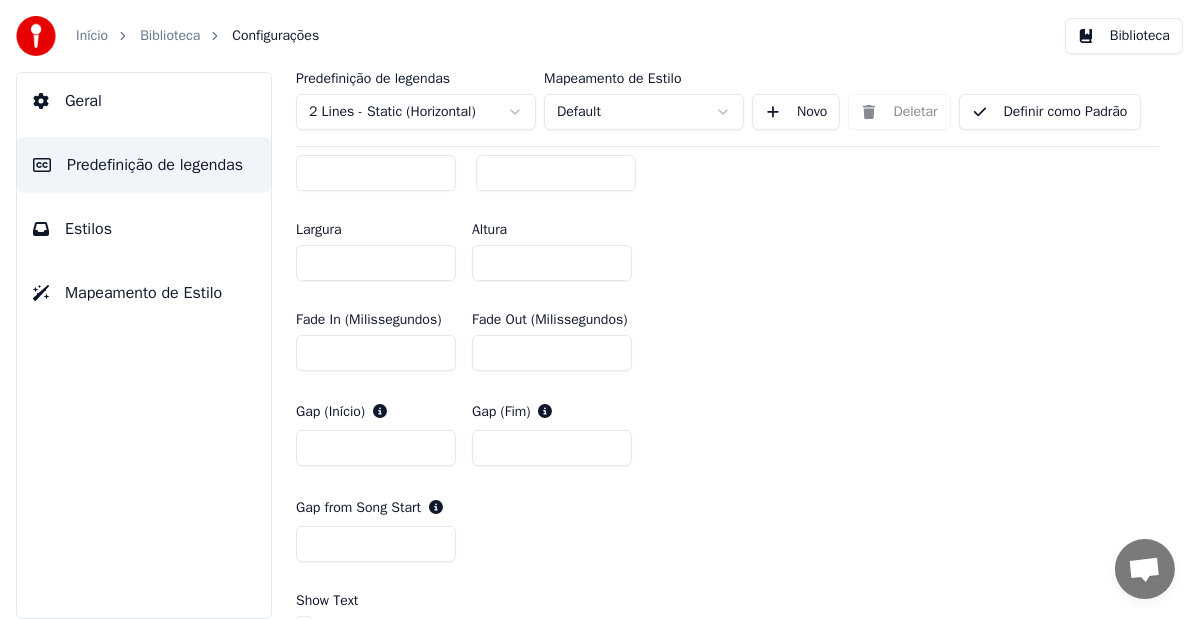 scroll, scrollTop: 900, scrollLeft: 0, axis: vertical 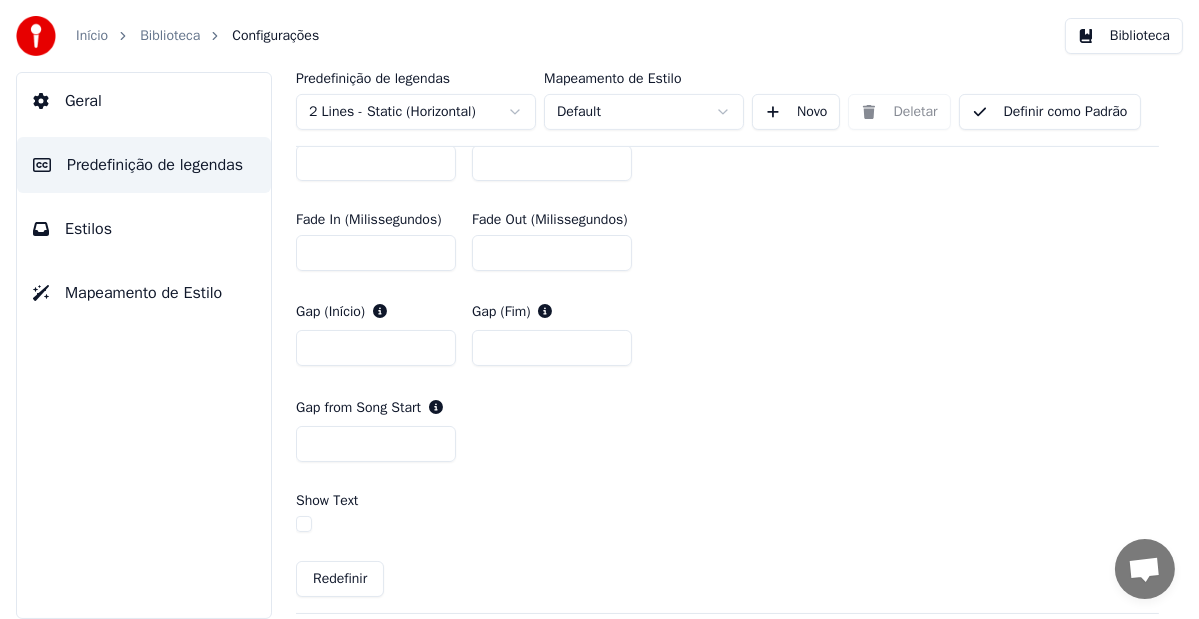 click at bounding box center (304, 524) 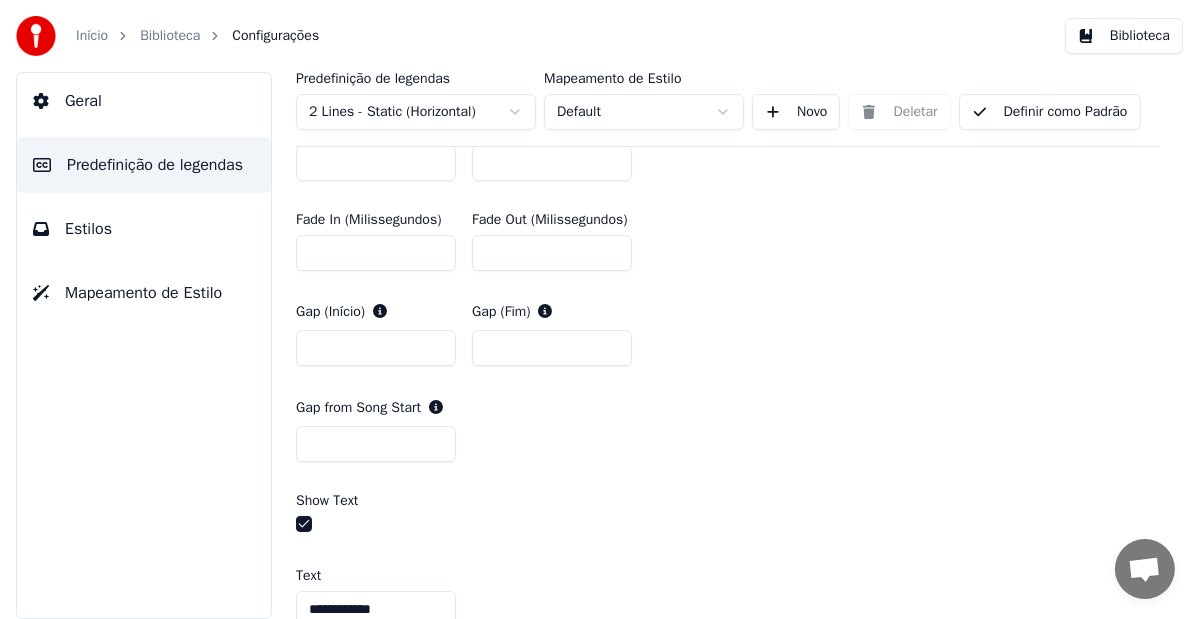 scroll, scrollTop: 1100, scrollLeft: 0, axis: vertical 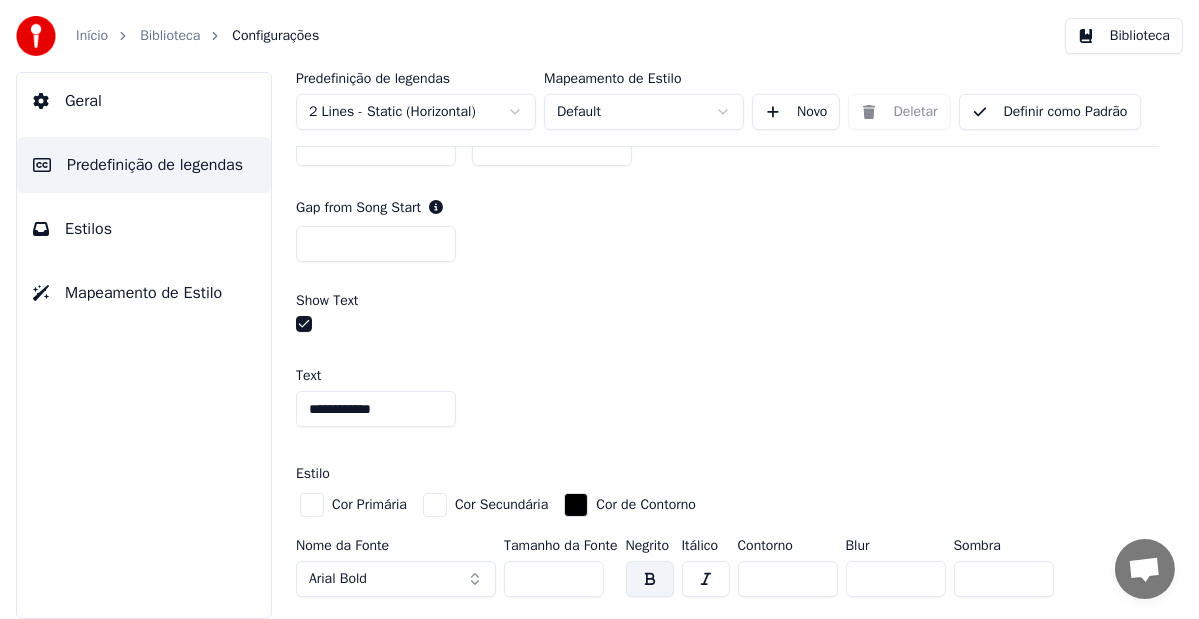 click on "**********" at bounding box center [376, 409] 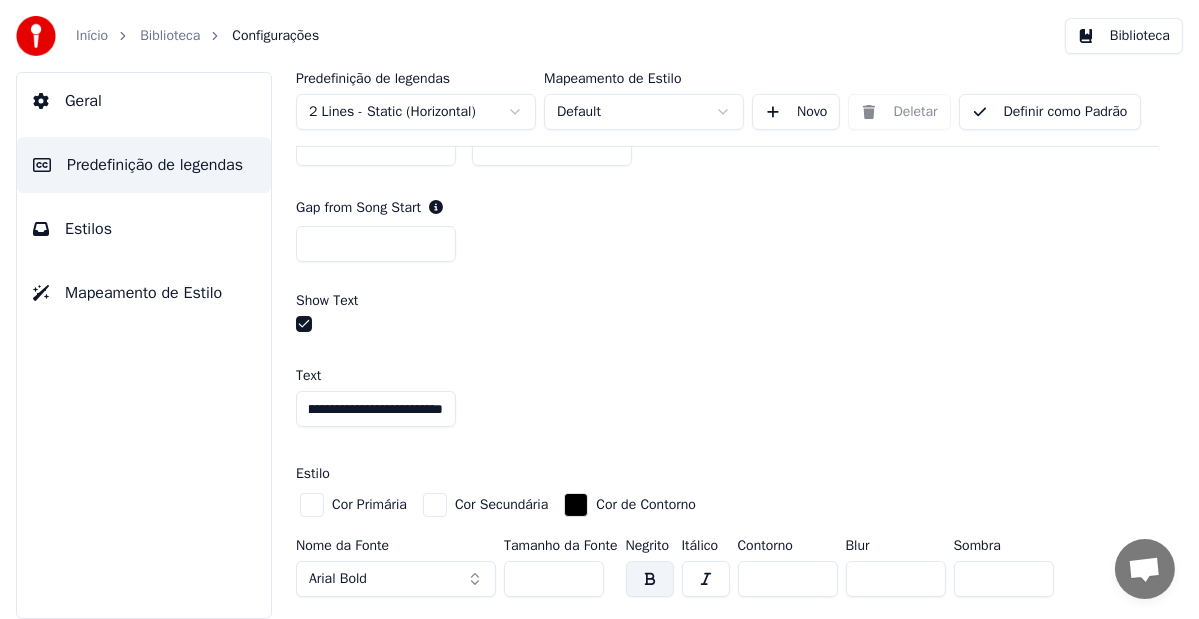 scroll, scrollTop: 0, scrollLeft: 100, axis: horizontal 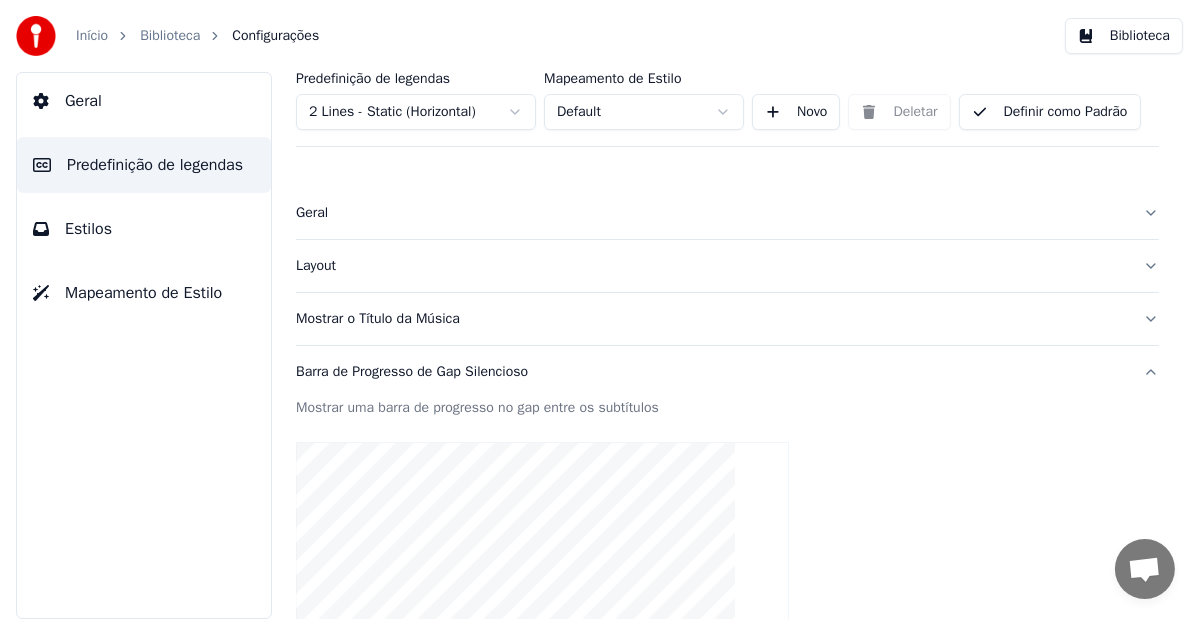 type on "**********" 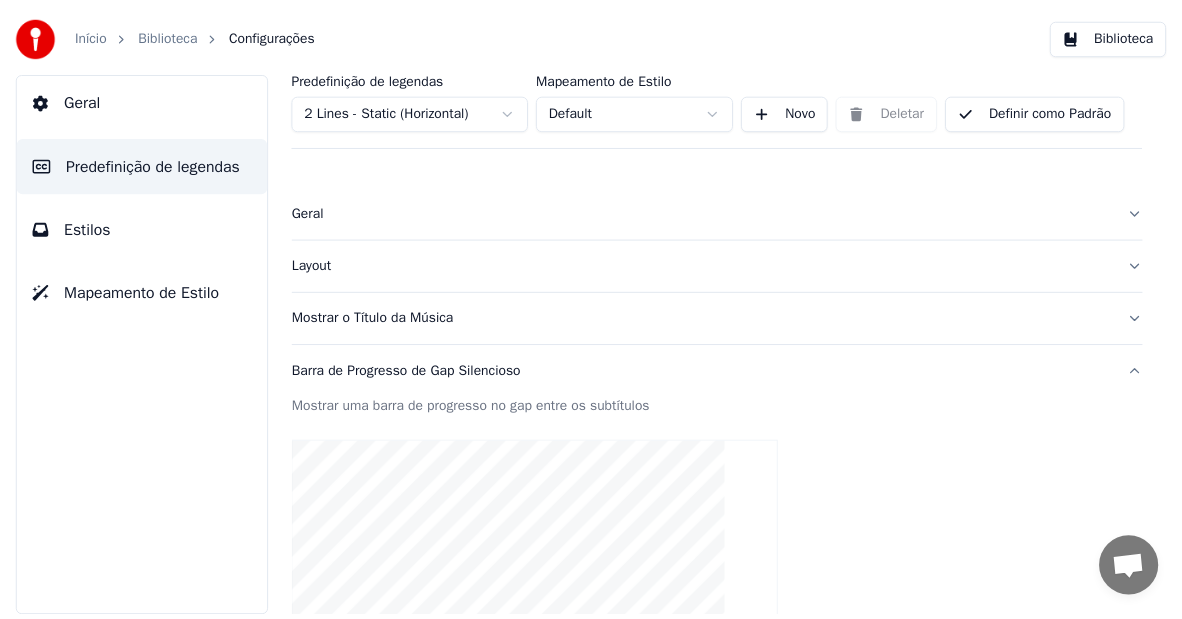 scroll, scrollTop: 0, scrollLeft: 0, axis: both 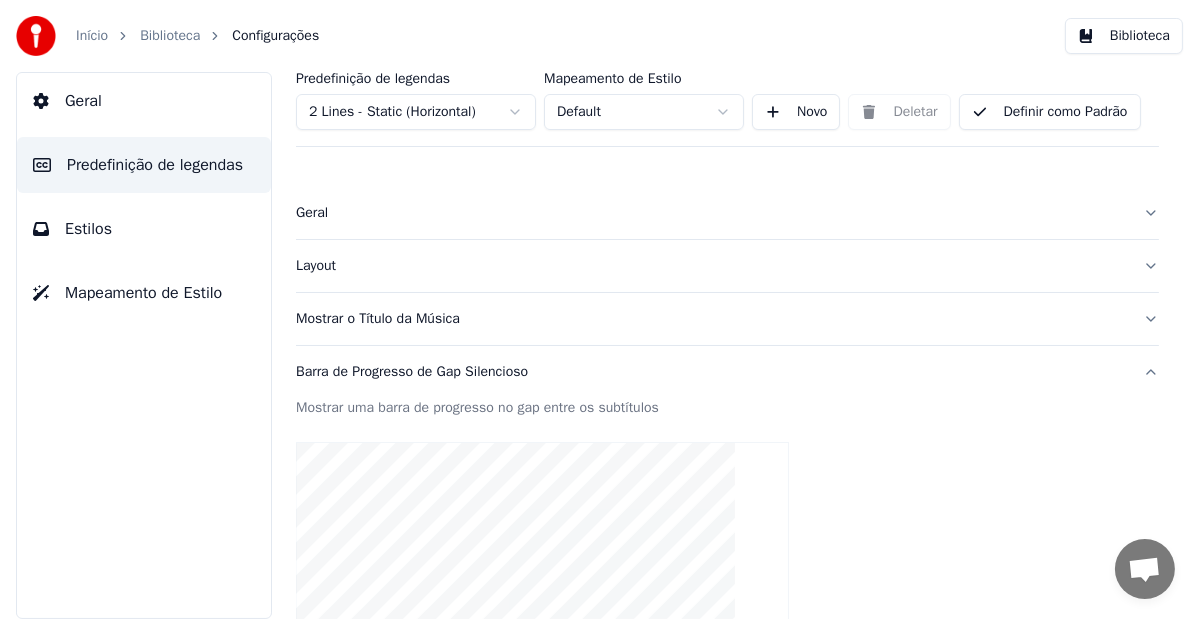 click on "Início" at bounding box center [92, 36] 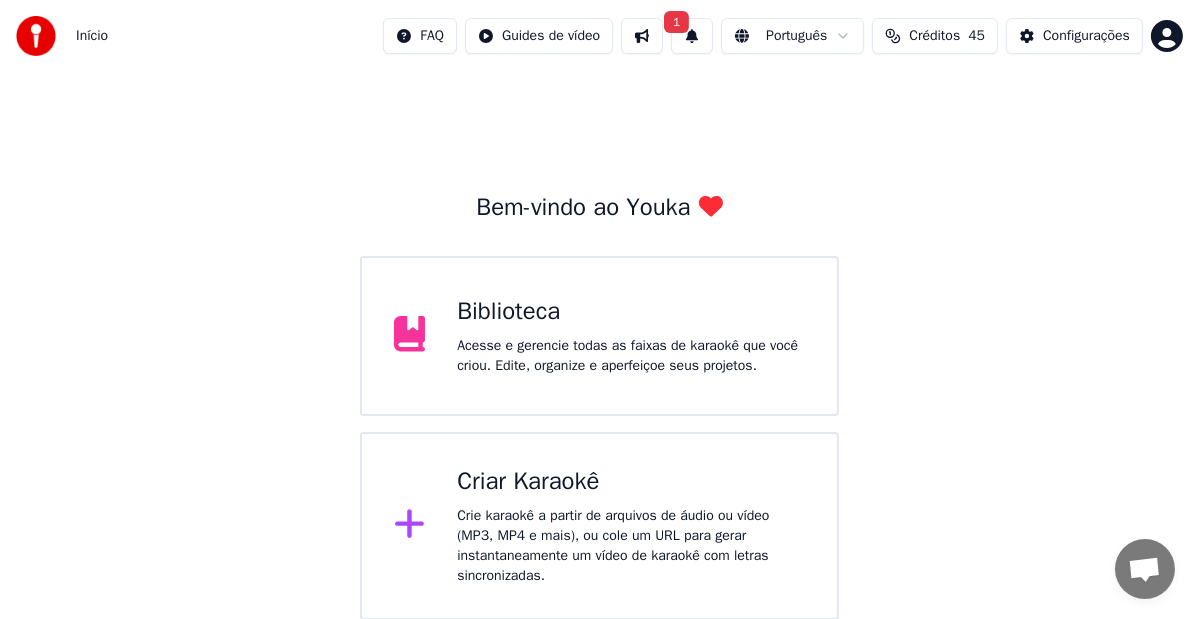 click on "Acesse e gerencie todas as faixas de karaokê que você criou. Edite, organize e aperfeiçoe seus projetos." at bounding box center [631, 356] 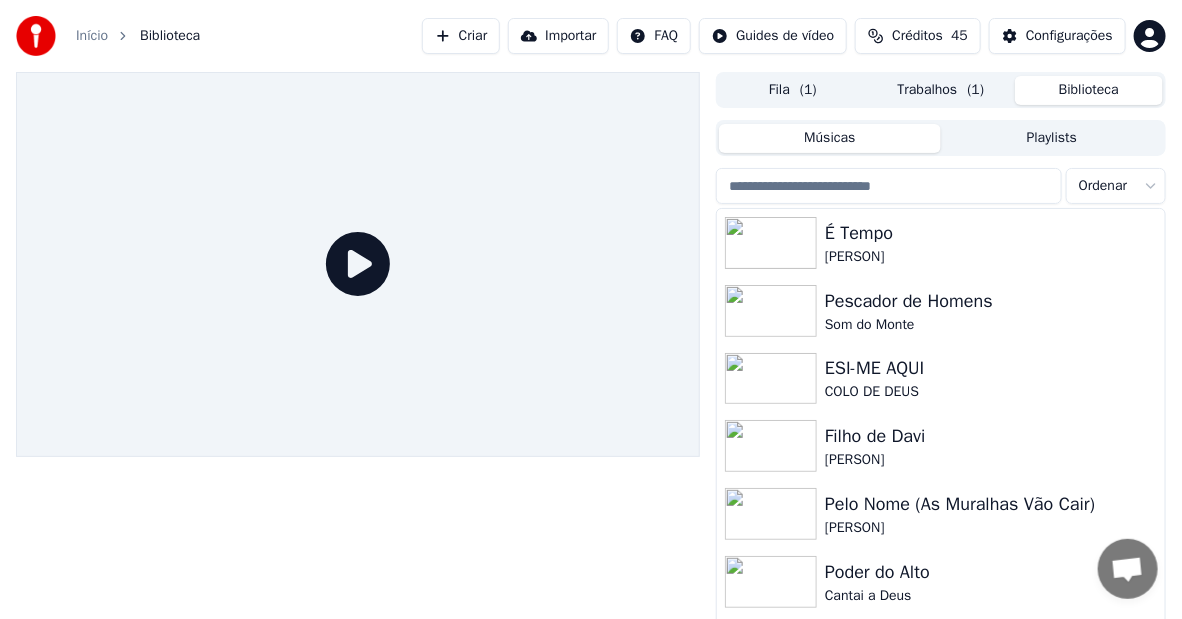 click on "Trabalhos ( 1 )" at bounding box center [941, 90] 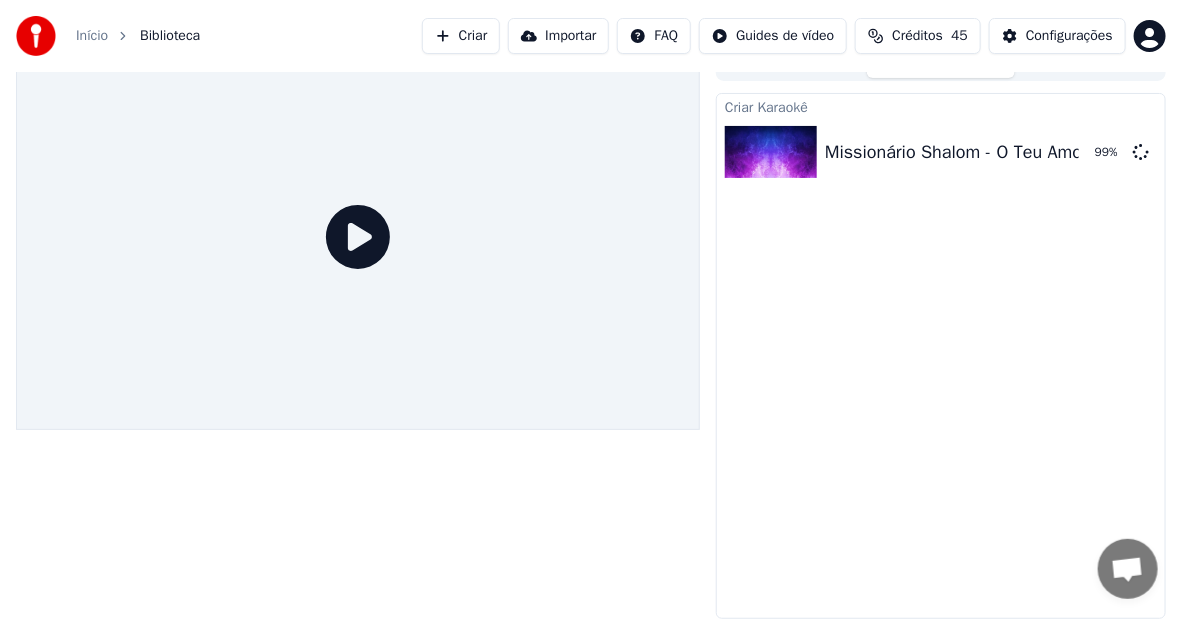 scroll, scrollTop: 0, scrollLeft: 0, axis: both 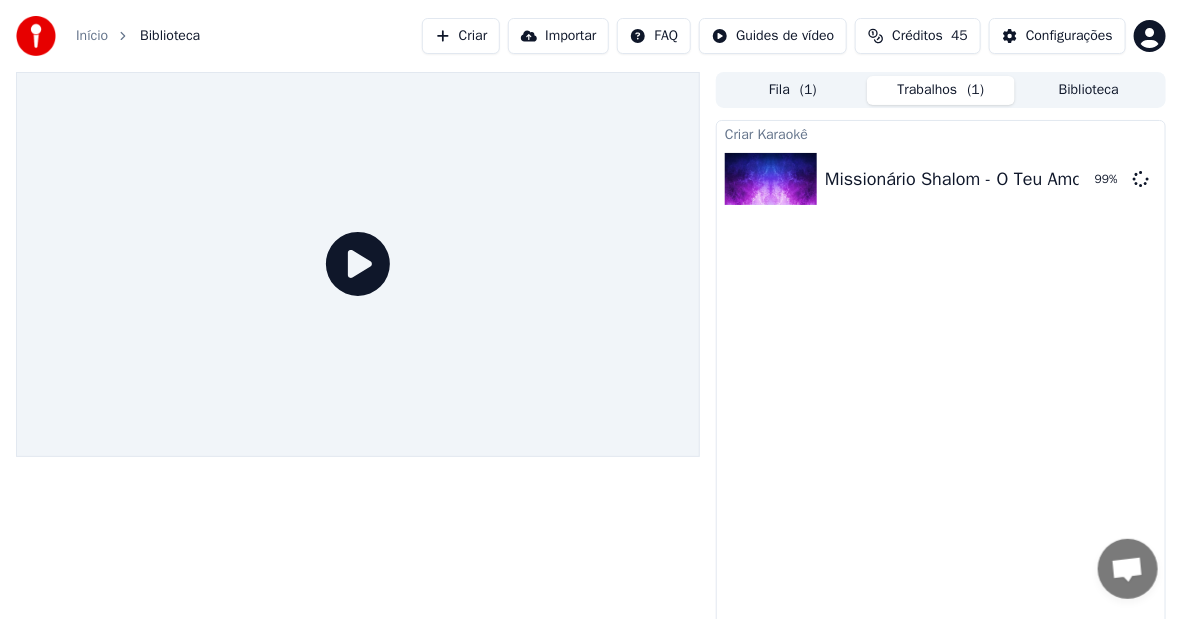 click on "Biblioteca" at bounding box center (1089, 90) 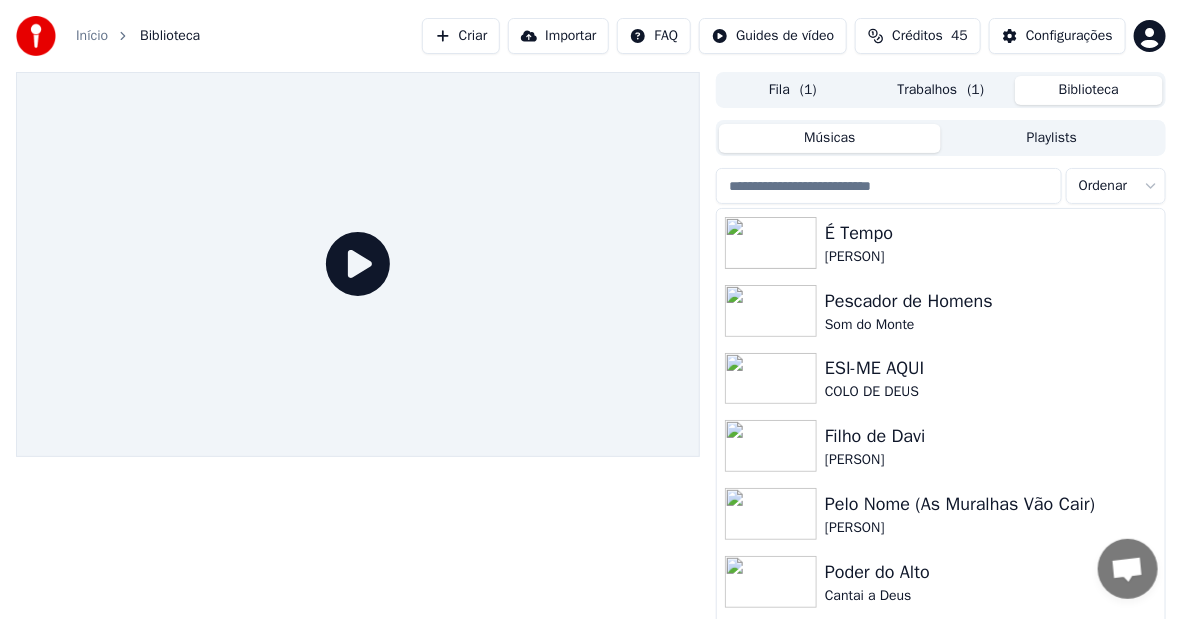 click on "Fila ( 1 )" at bounding box center [793, 90] 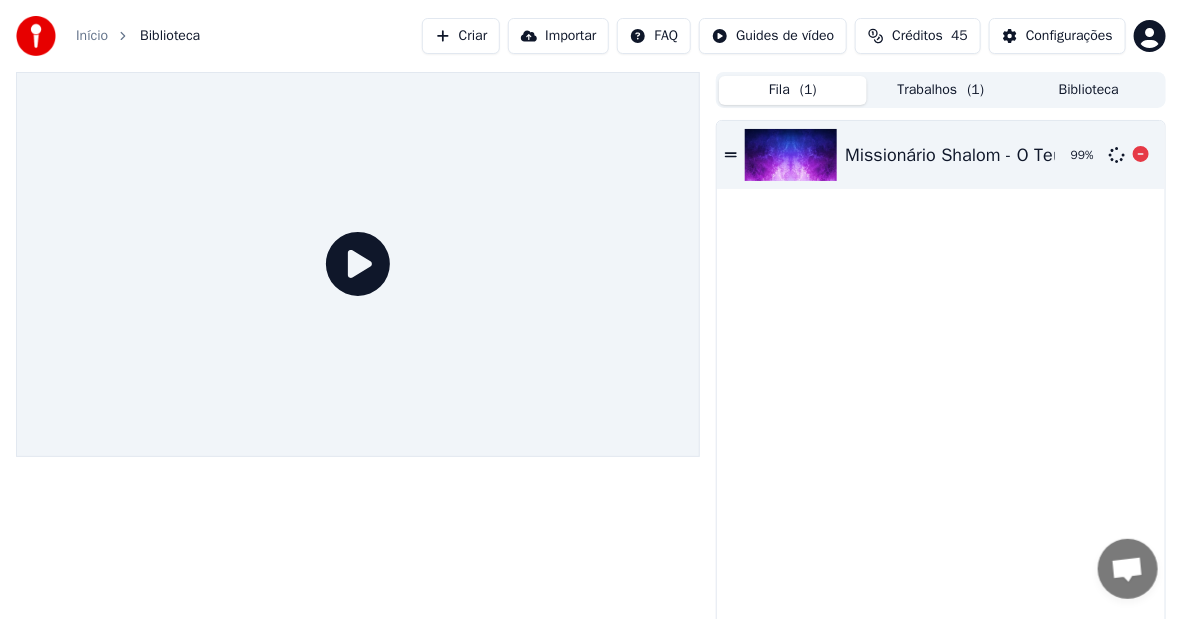 click 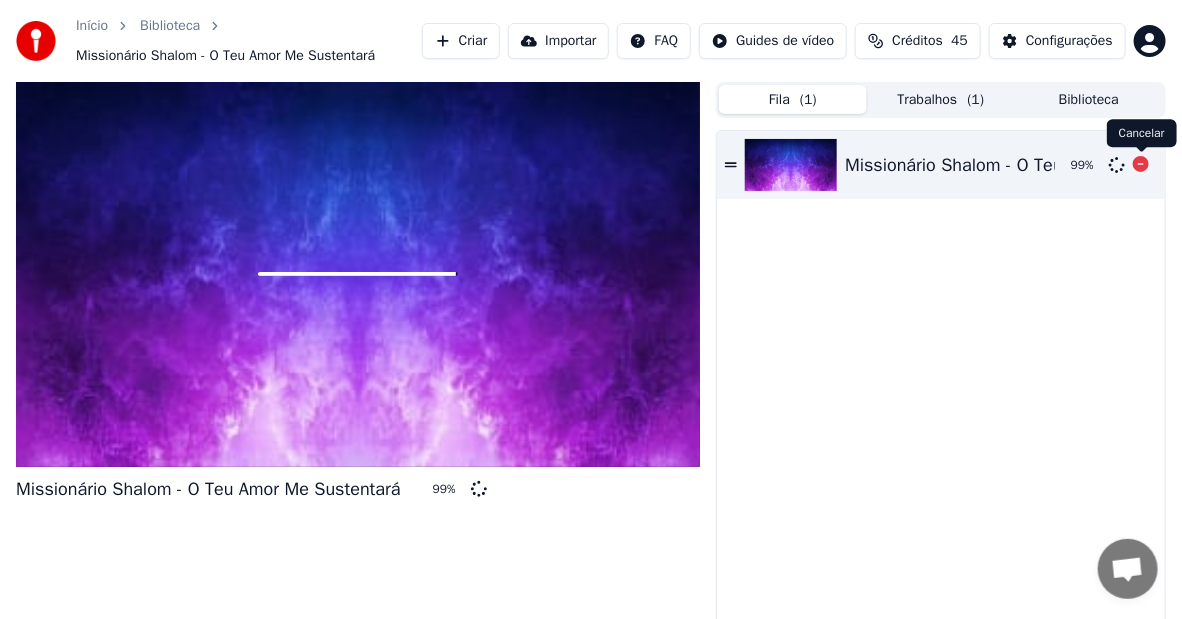 click 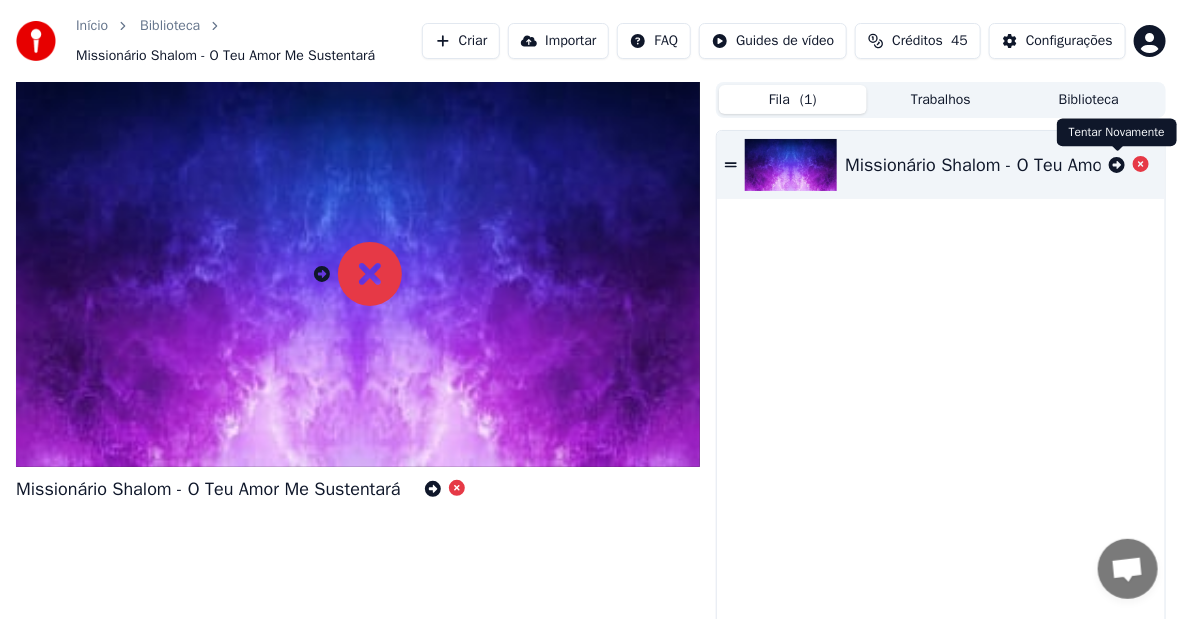 click 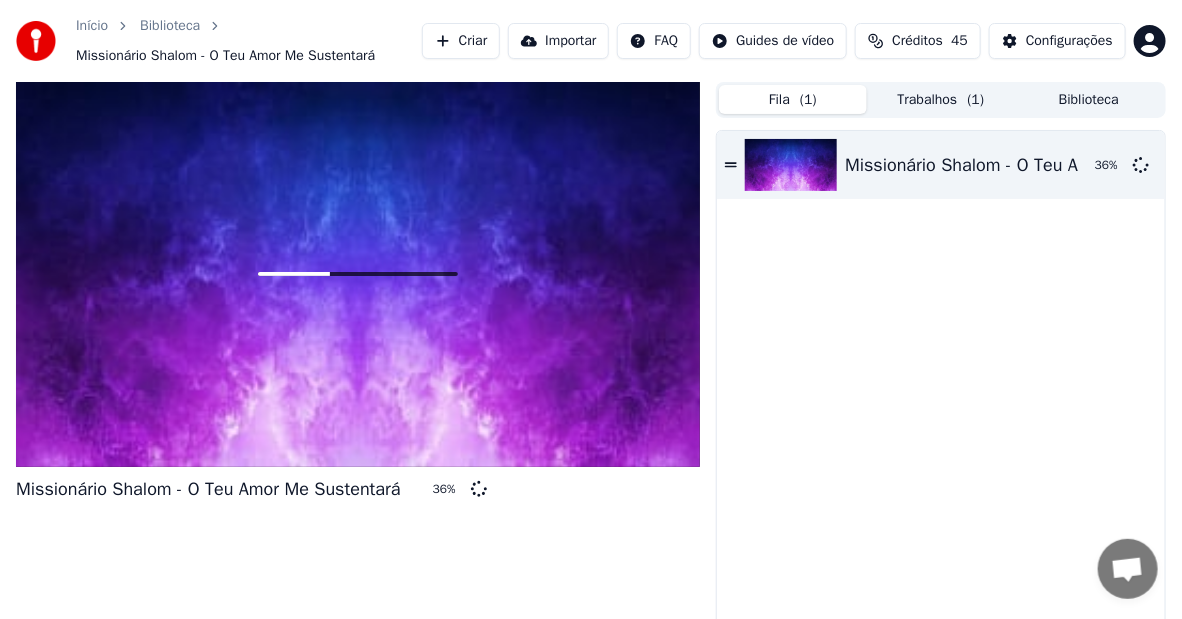 scroll, scrollTop: 36, scrollLeft: 0, axis: vertical 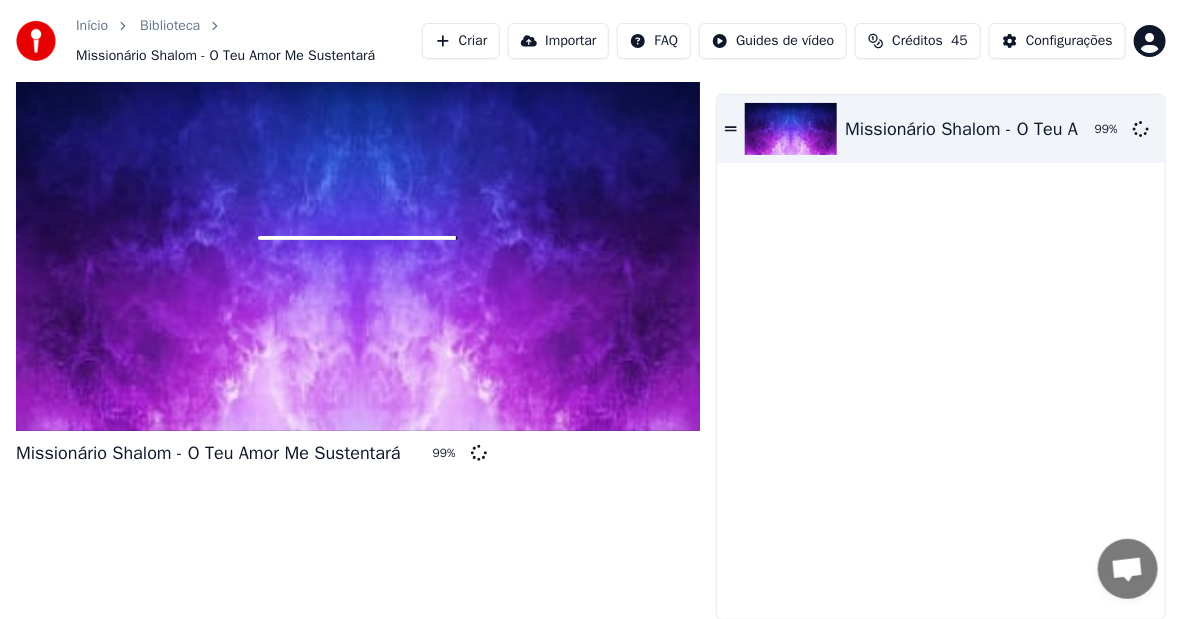 click on "Créditos" at bounding box center [917, 41] 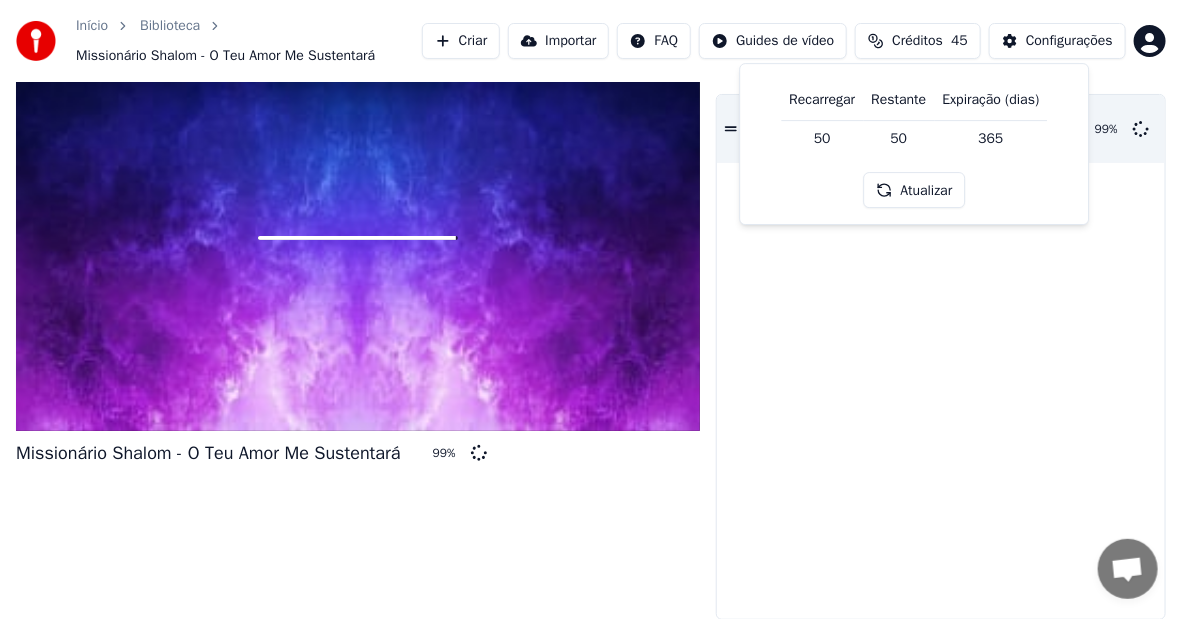 click on "Missionário Shalom - O Teu Amor Me Sustentará 99 %" at bounding box center [941, 357] 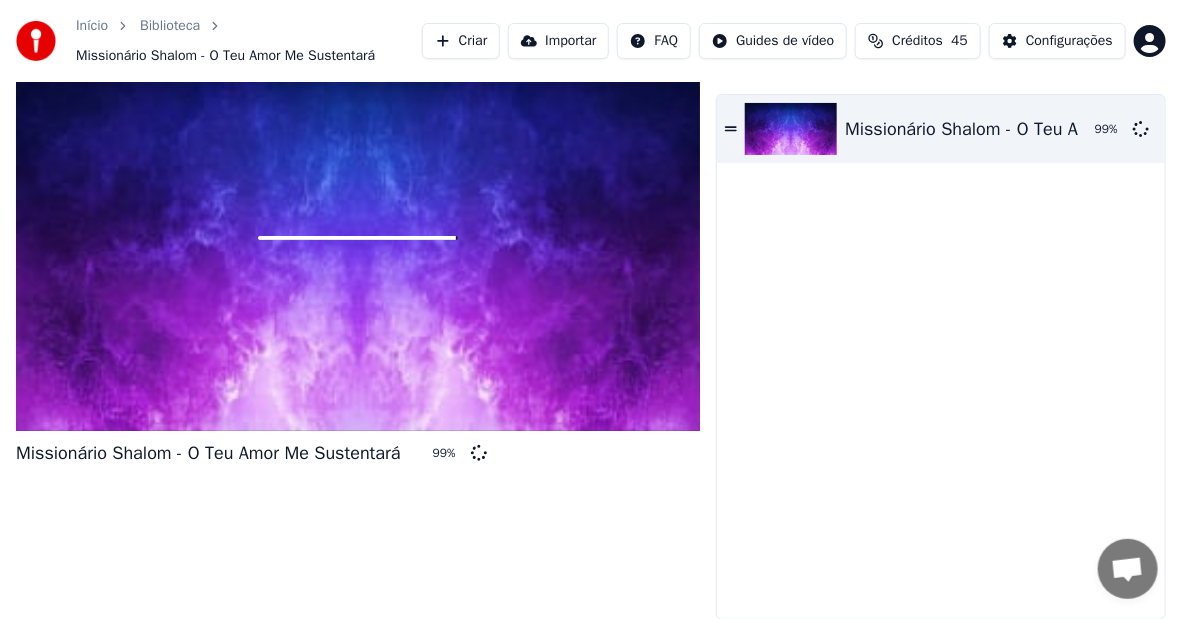 scroll, scrollTop: 0, scrollLeft: 0, axis: both 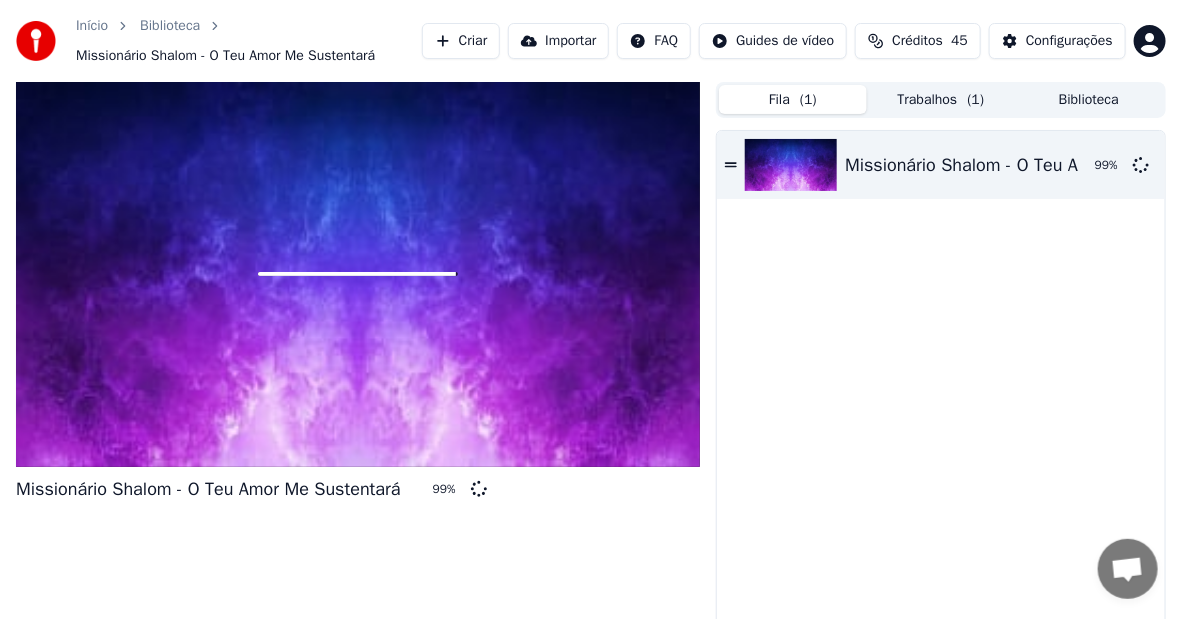 click on "Trabalhos ( 1 )" at bounding box center (941, 99) 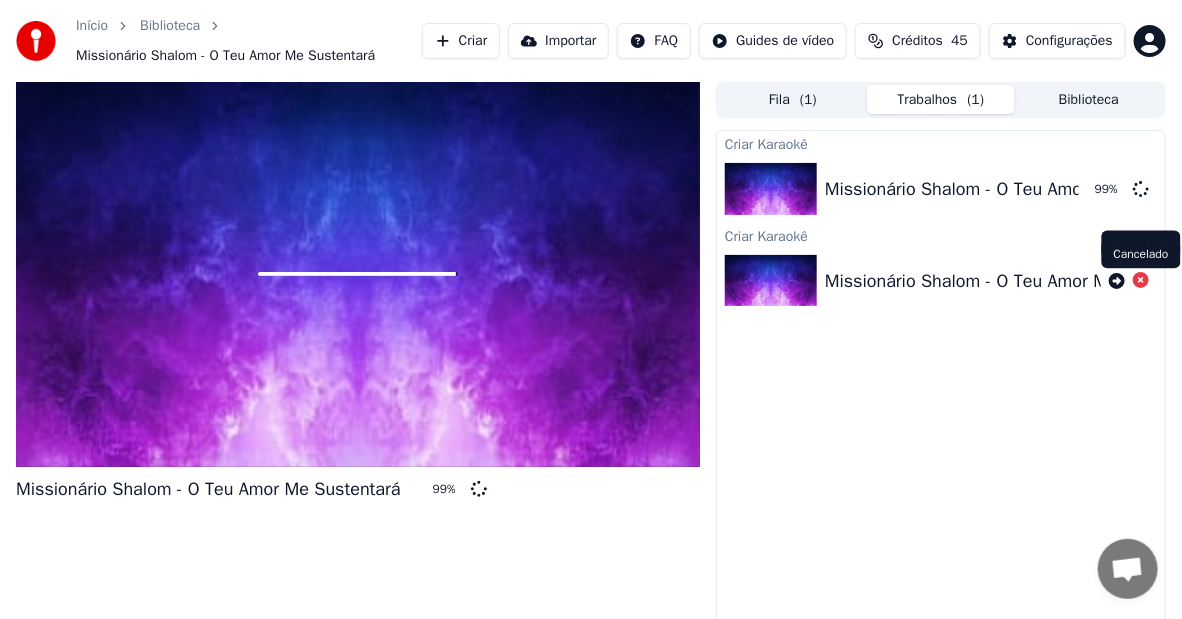 click 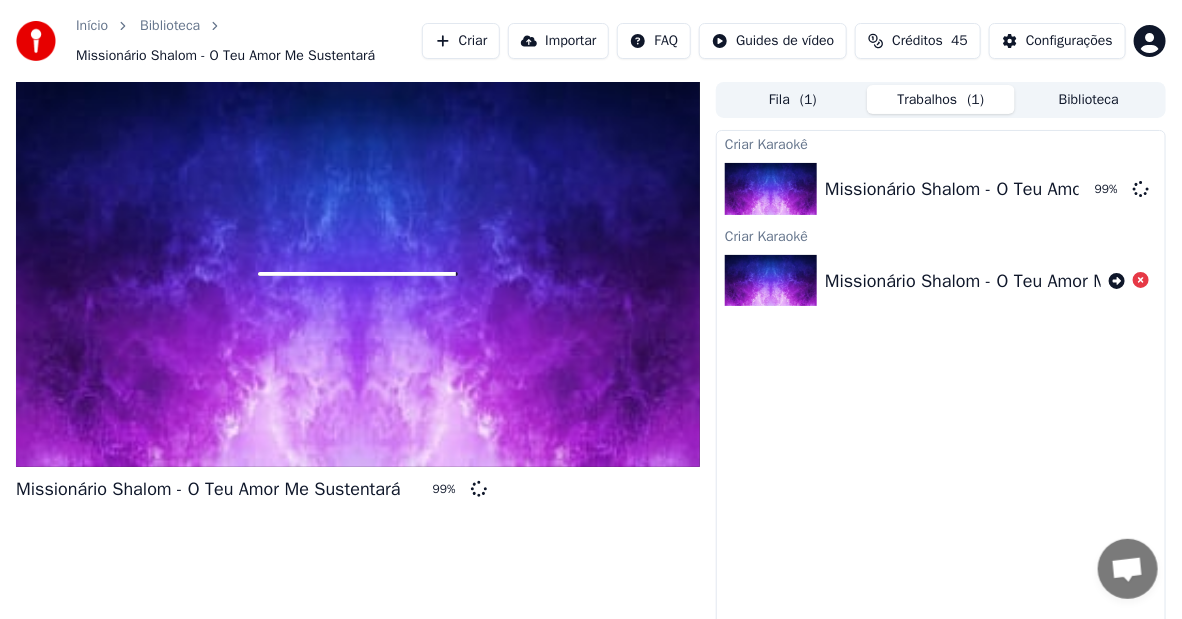 click 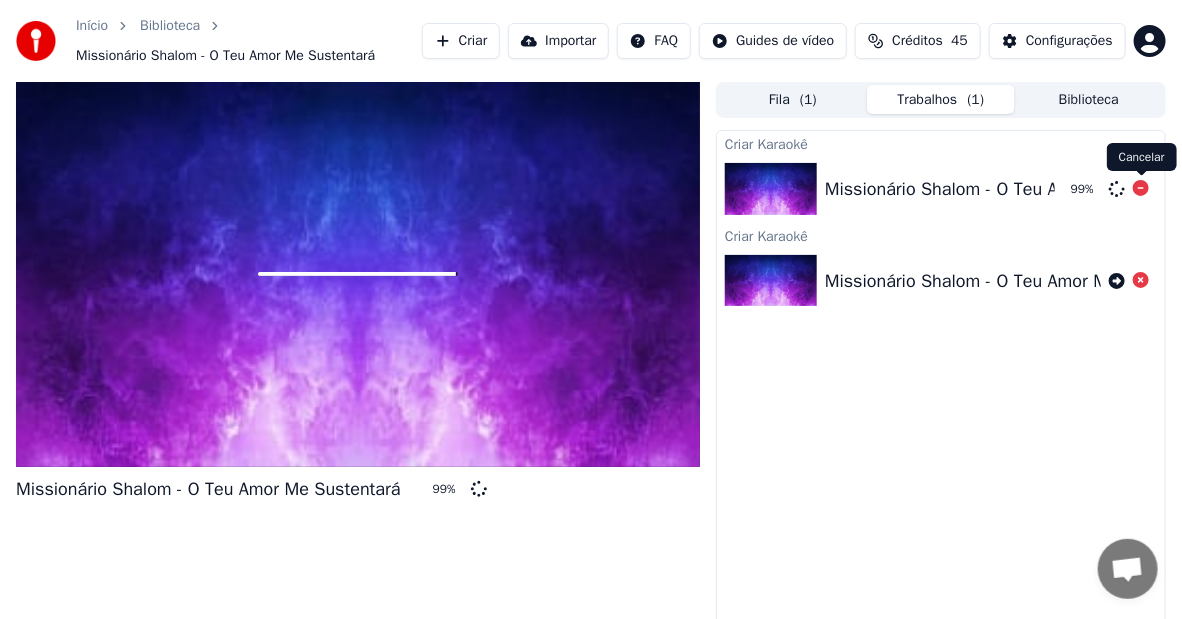 click 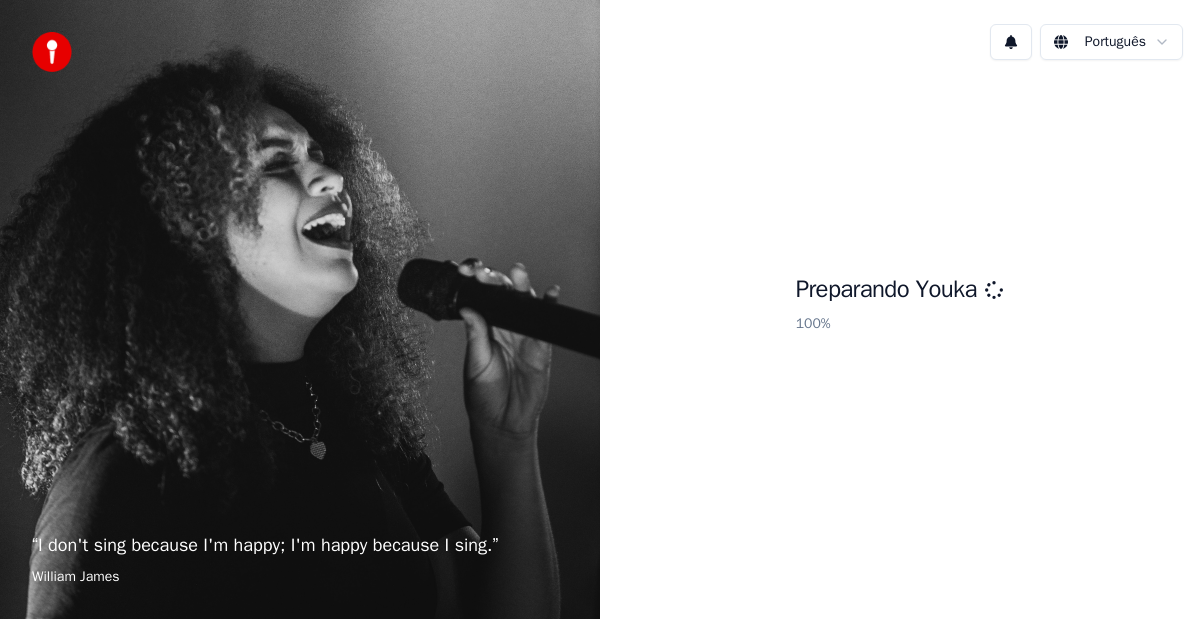 scroll, scrollTop: 0, scrollLeft: 0, axis: both 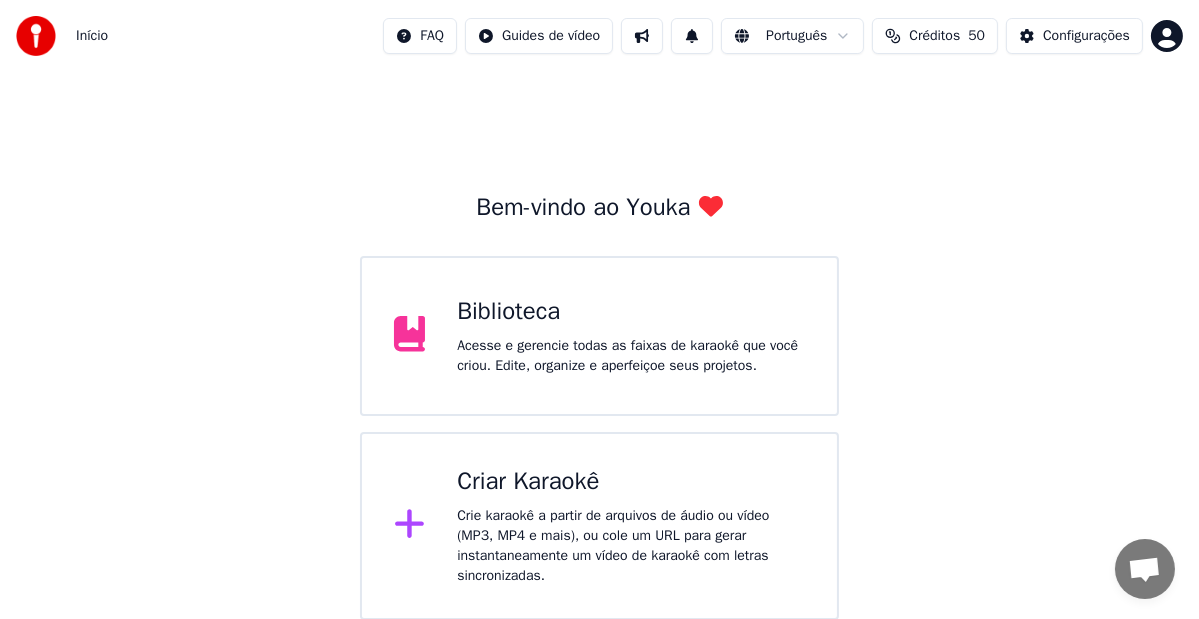 click on "Crie karaokê a partir de arquivos de áudio ou vídeo (MP3, MP4 e mais), ou cole um URL para gerar instantaneamente um vídeo de karaokê com letras sincronizadas." at bounding box center (631, 546) 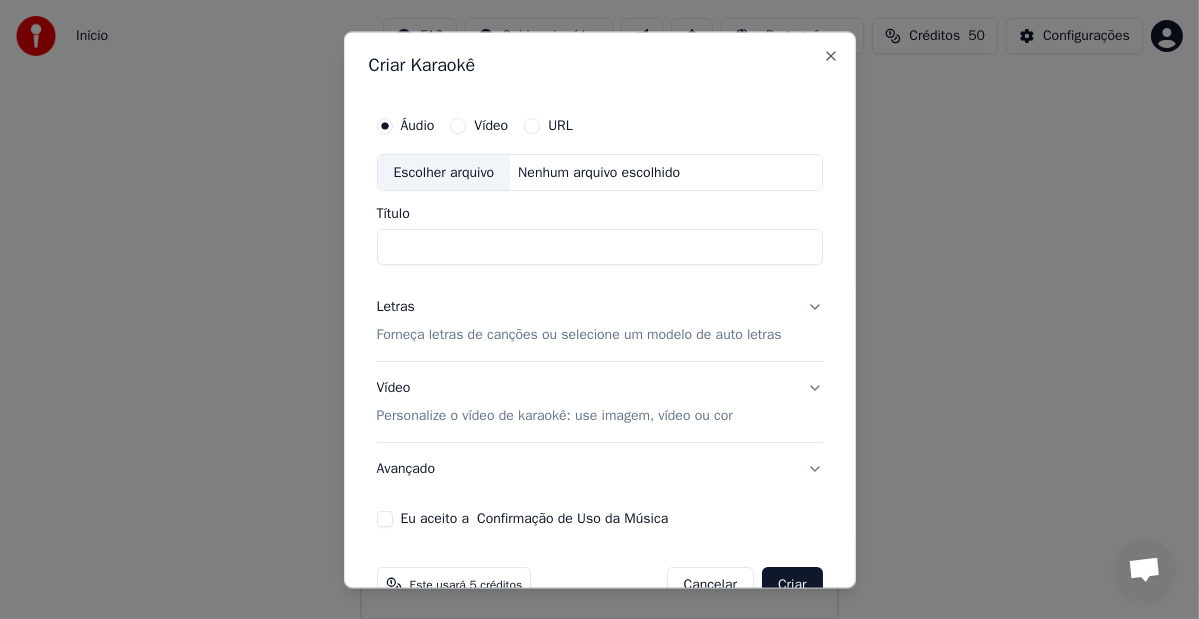 drag, startPoint x: 421, startPoint y: 167, endPoint x: 428, endPoint y: 175, distance: 10.630146 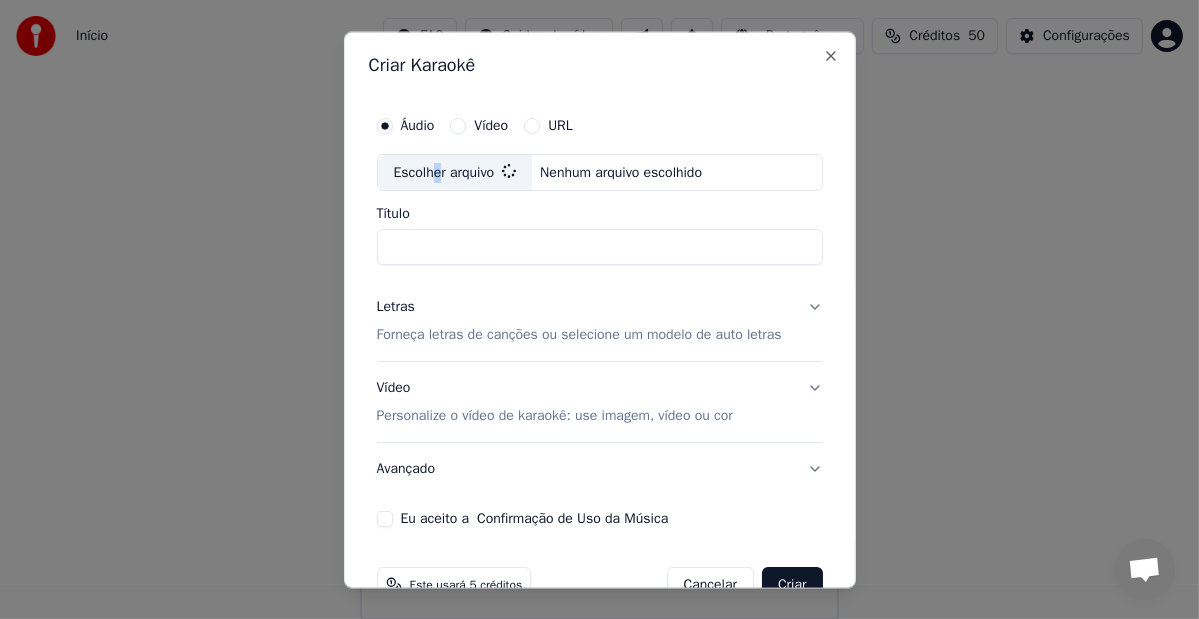 type on "**********" 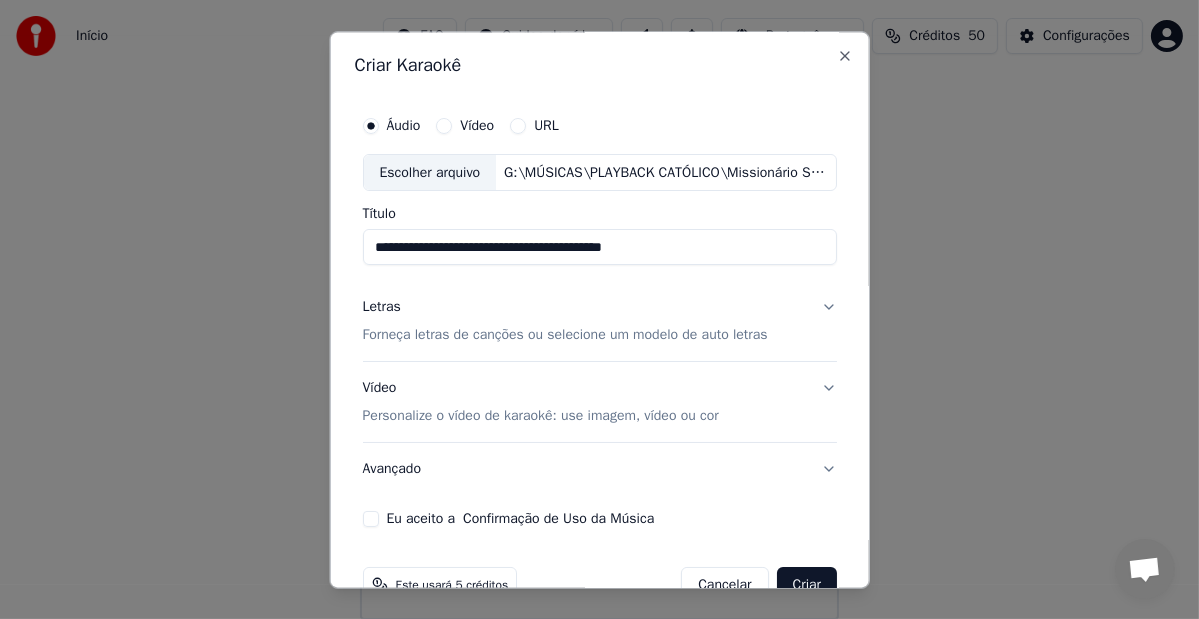 click on "**********" at bounding box center [599, 317] 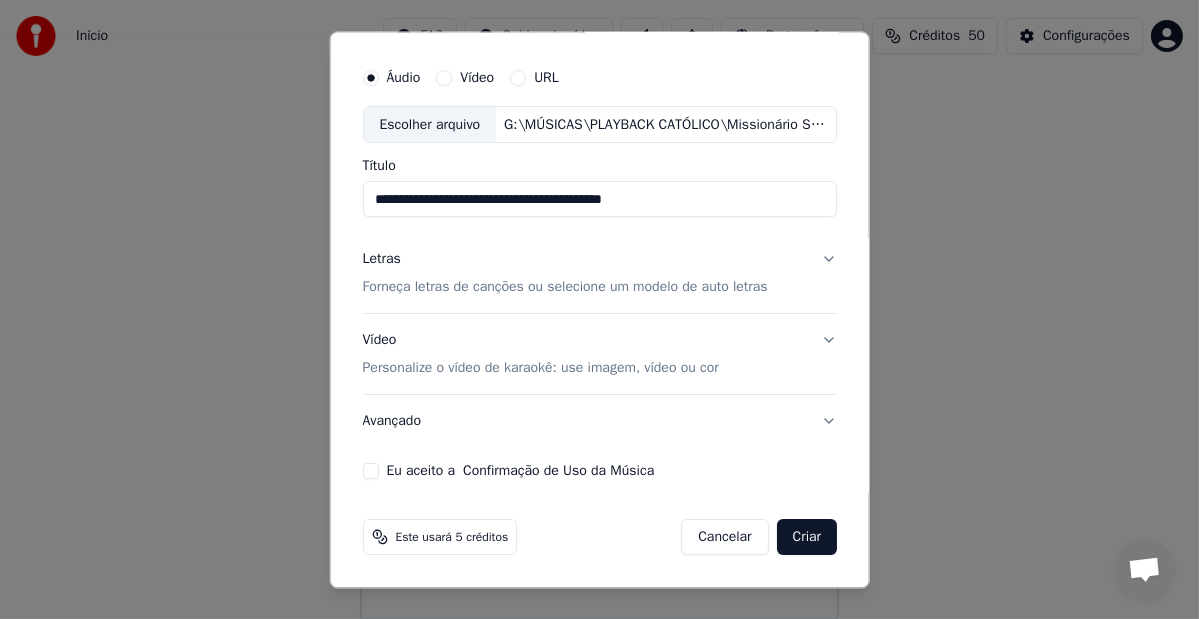 click on "Forneça letras de canções ou selecione um modelo de auto letras" at bounding box center (564, 288) 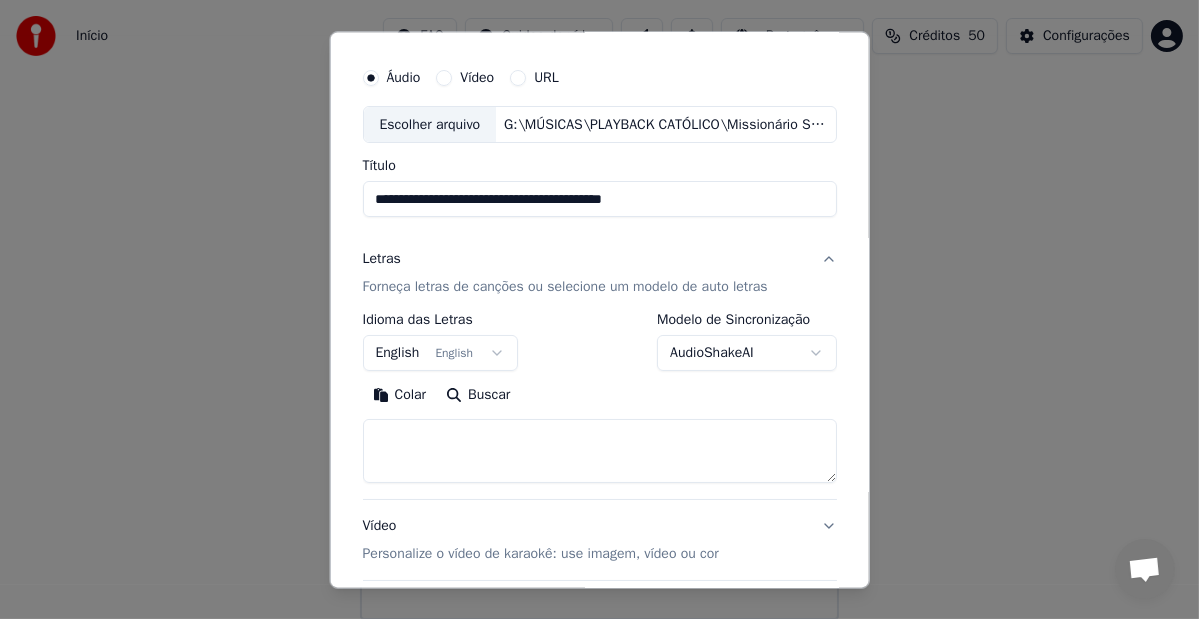 click on "**********" at bounding box center (599, 138) 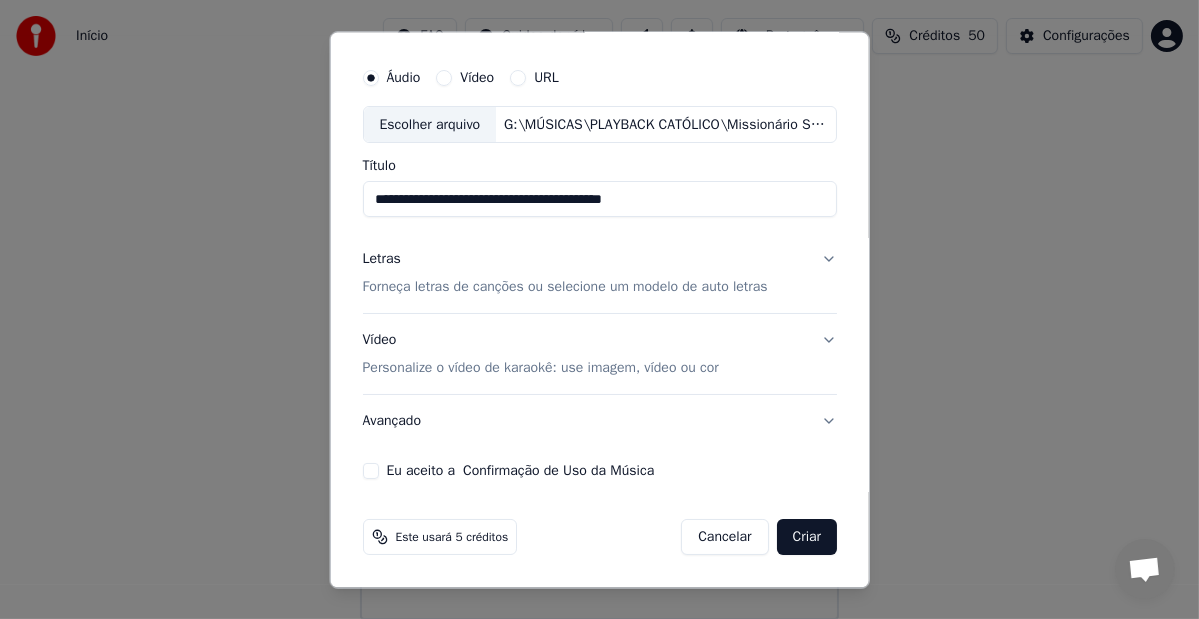 click on "Forneça letras de canções ou selecione um modelo de auto letras" at bounding box center [564, 288] 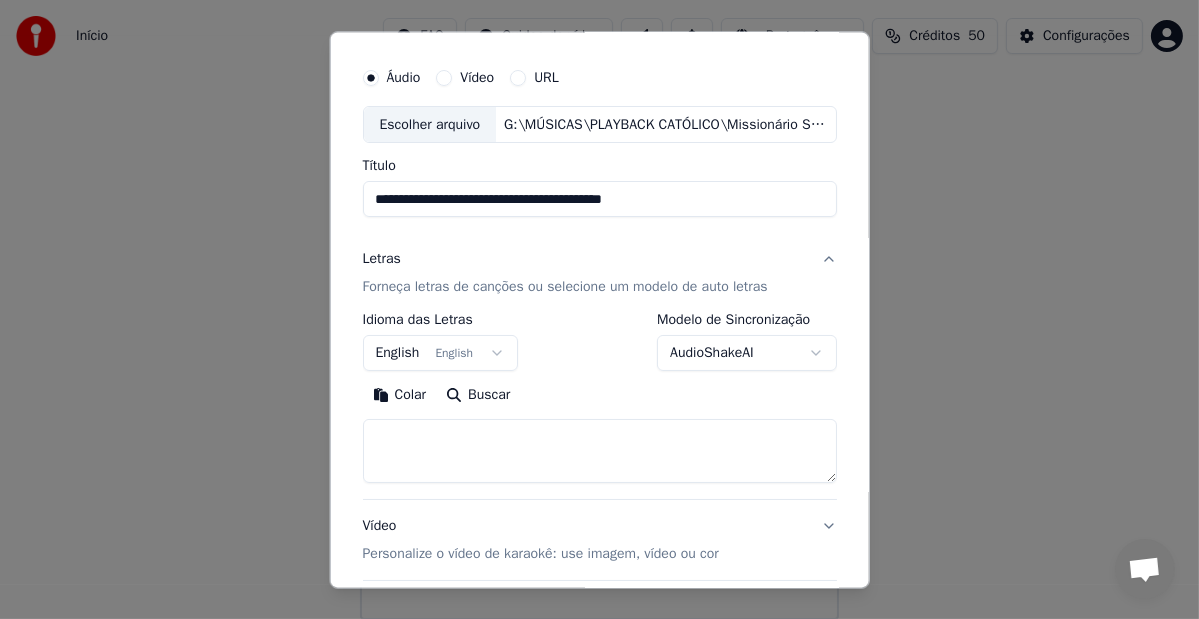click at bounding box center (599, 452) 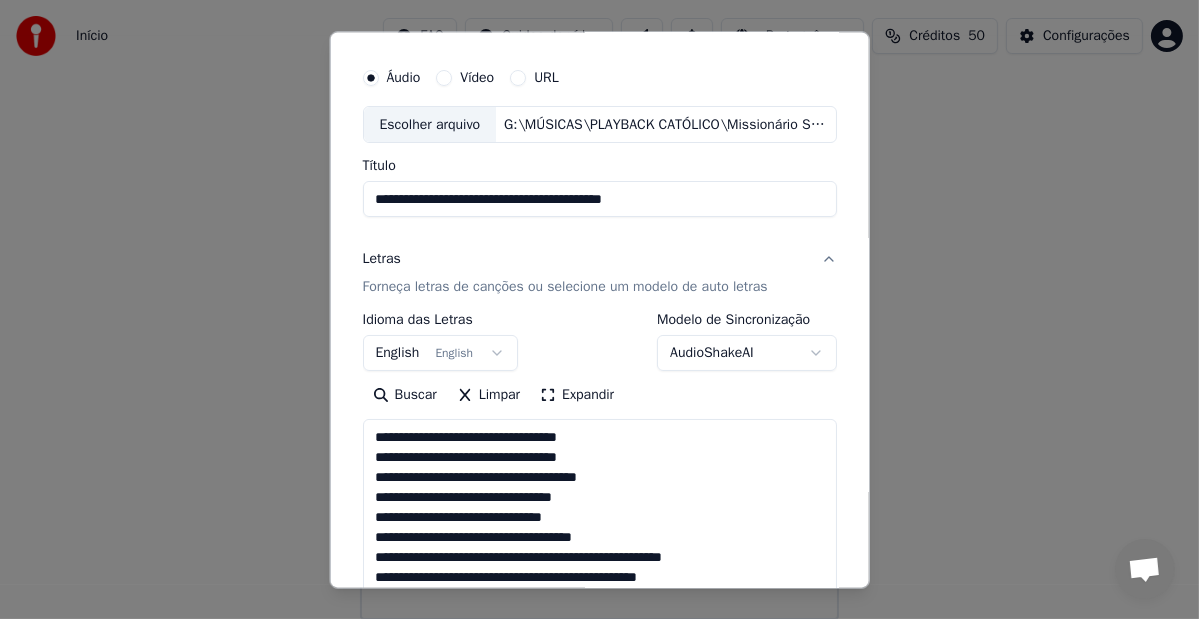 scroll, scrollTop: 404, scrollLeft: 0, axis: vertical 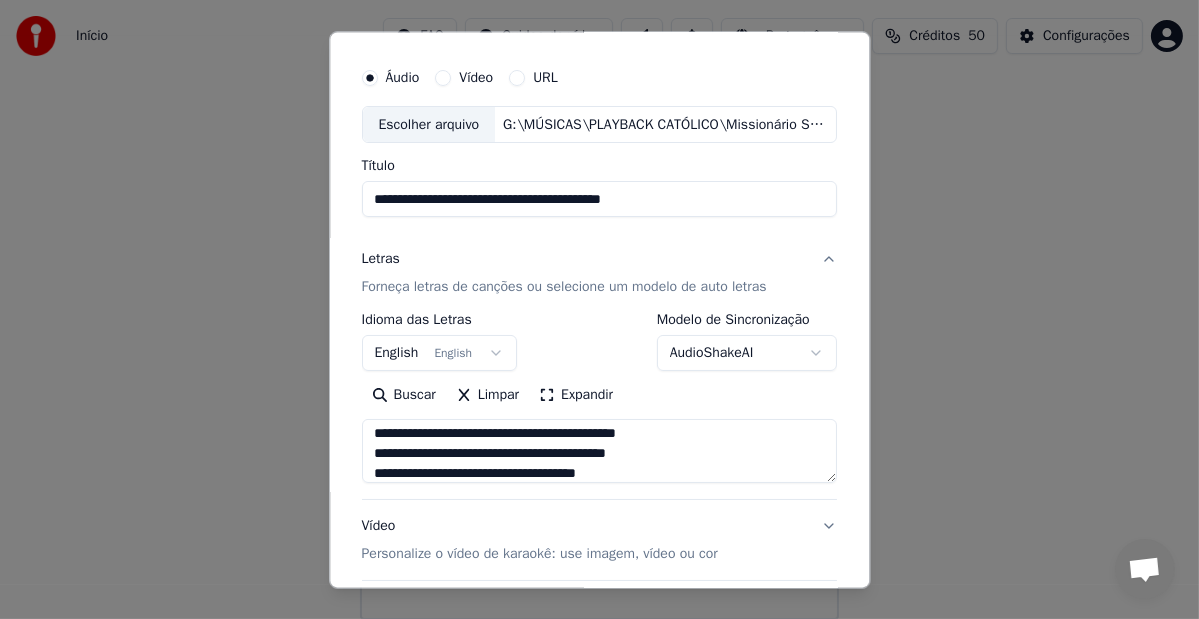 type on "**********" 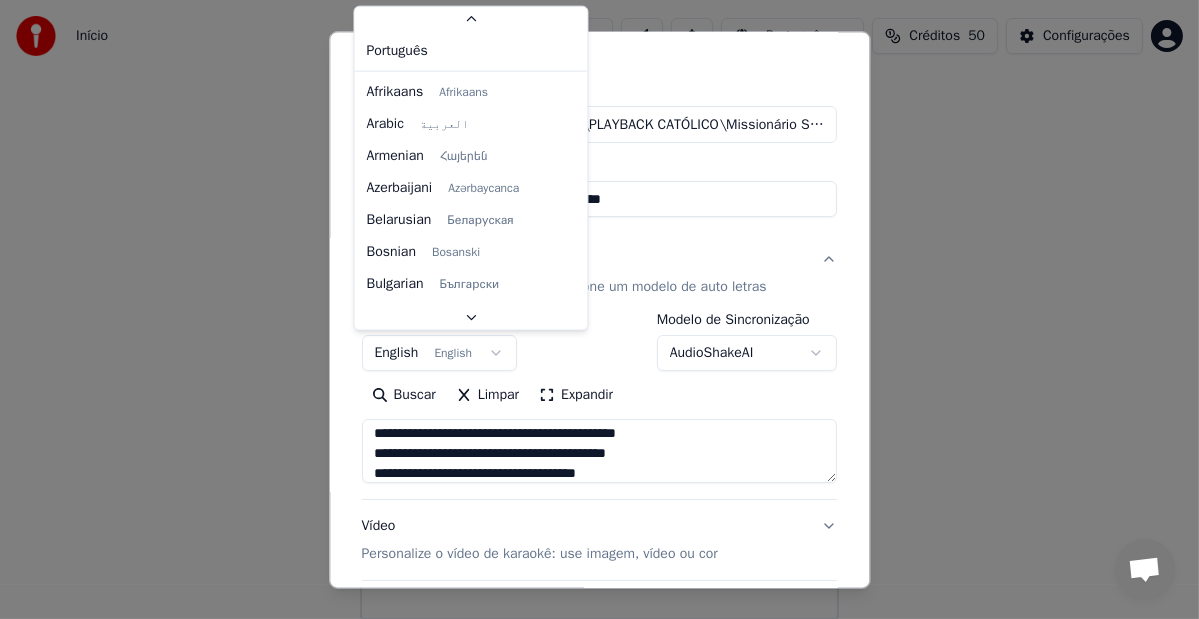 scroll, scrollTop: 57, scrollLeft: 0, axis: vertical 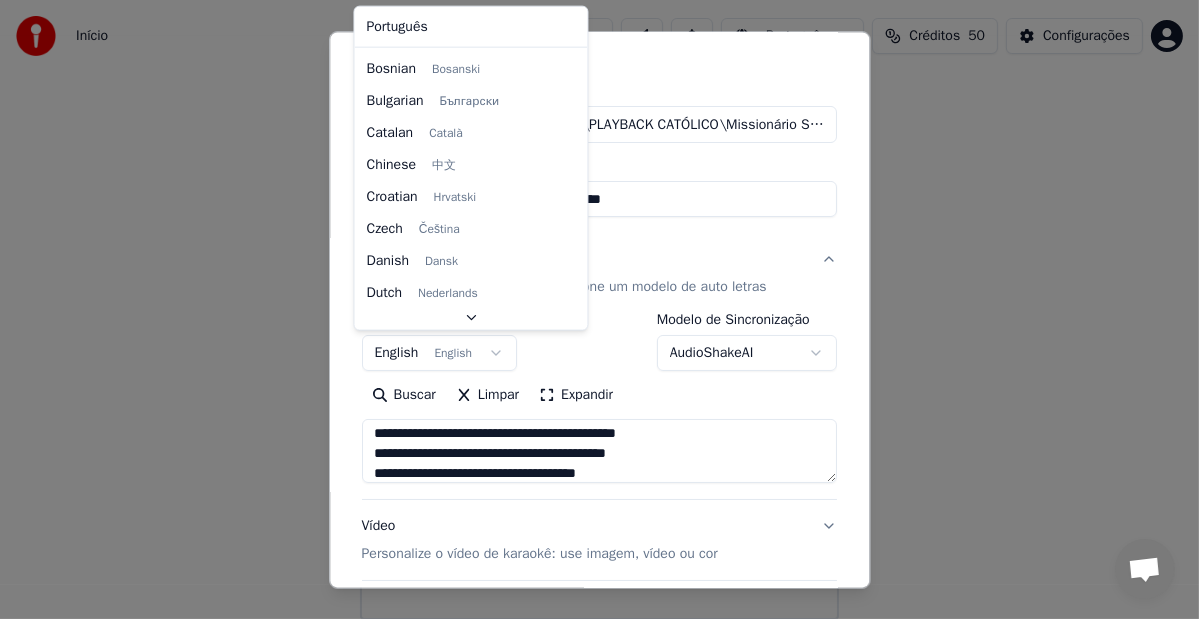 select on "**" 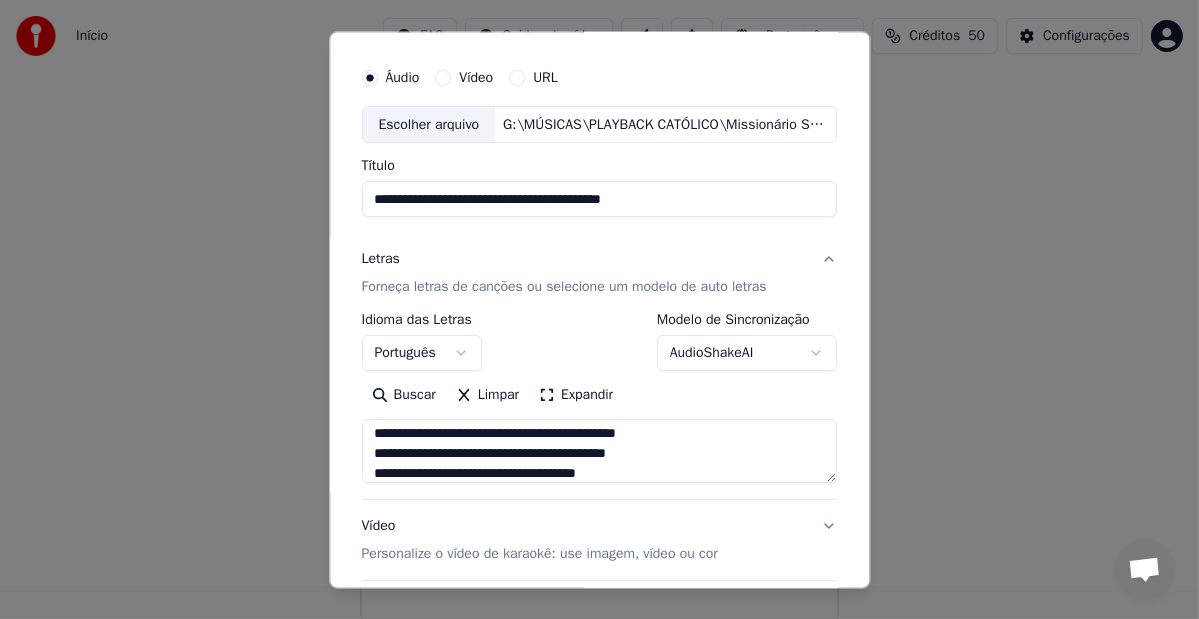 scroll, scrollTop: 413, scrollLeft: 0, axis: vertical 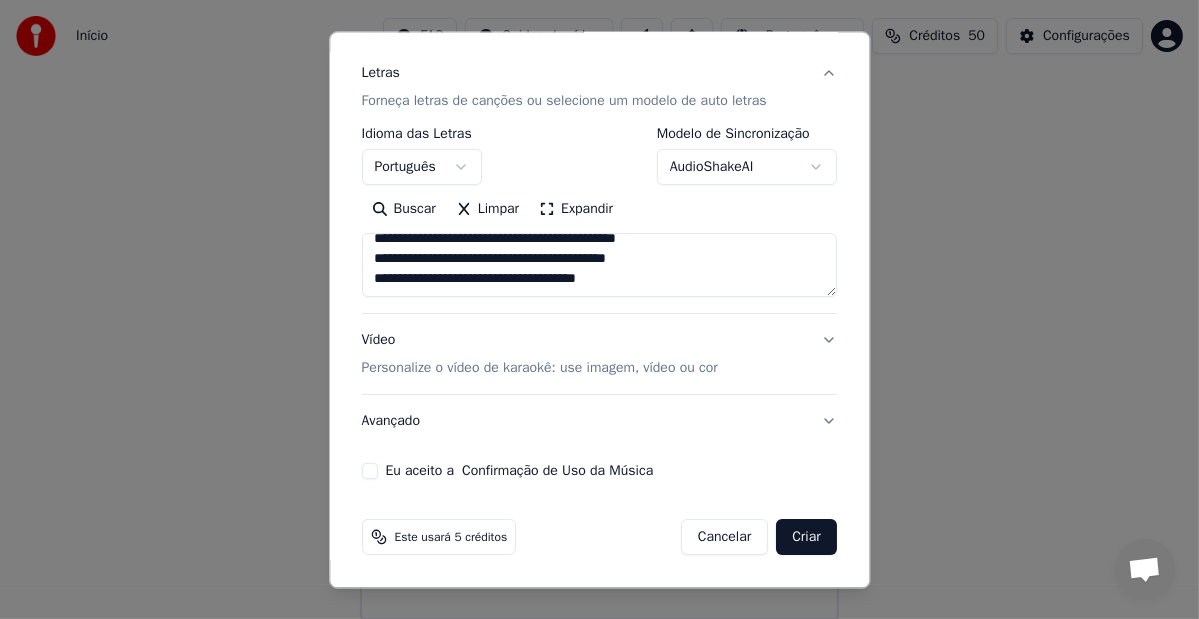 click on "Personalize o vídeo de karaokê: use imagem, vídeo ou cor" at bounding box center (540, 369) 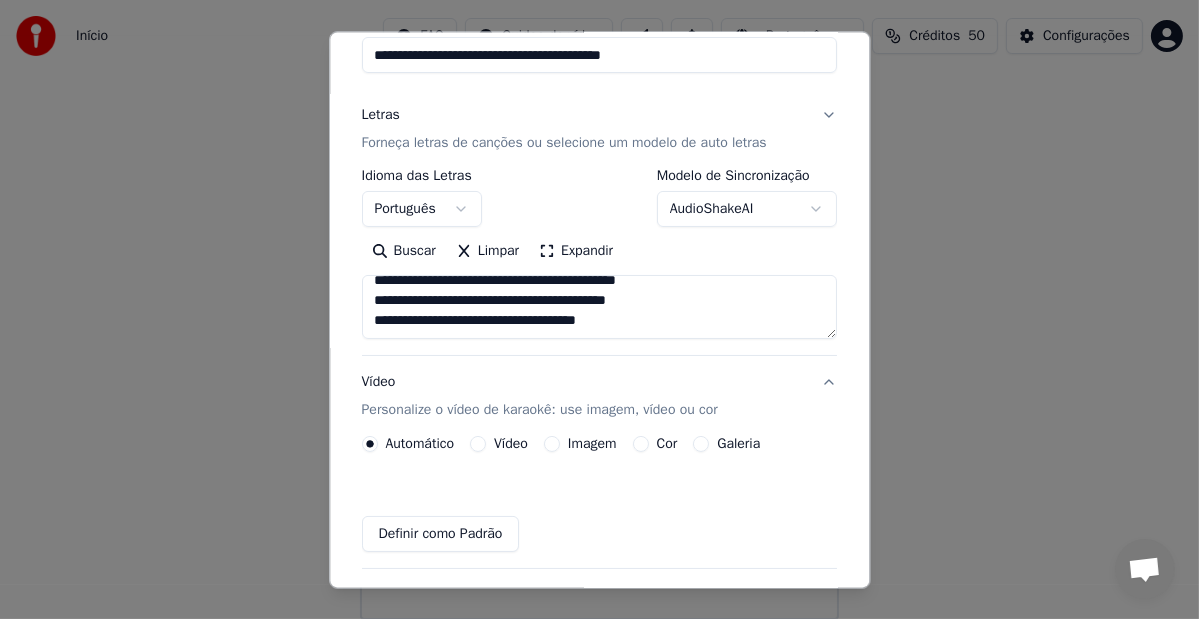 scroll, scrollTop: 179, scrollLeft: 0, axis: vertical 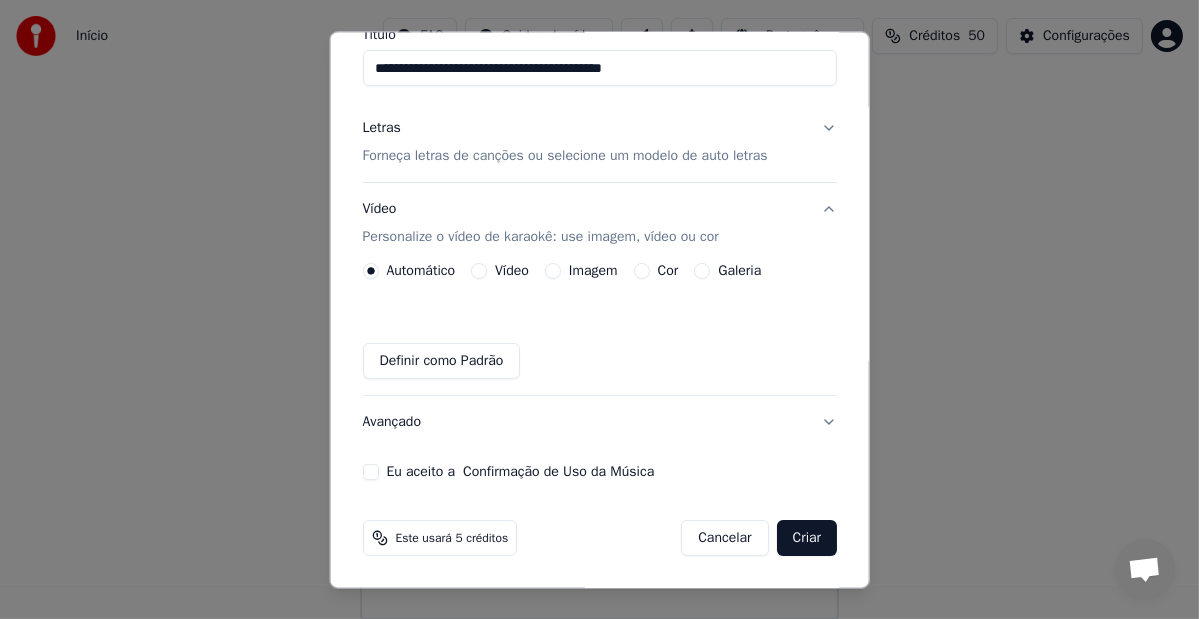 click on "Vídeo" at bounding box center (512, 272) 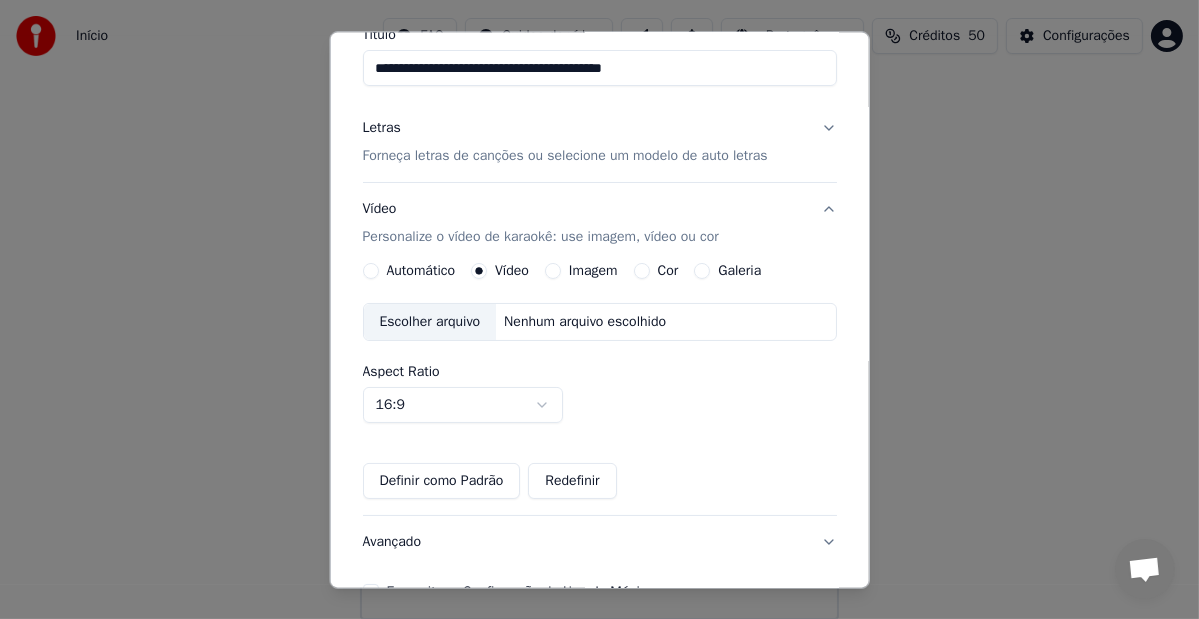 click on "Escolher arquivo" at bounding box center [429, 323] 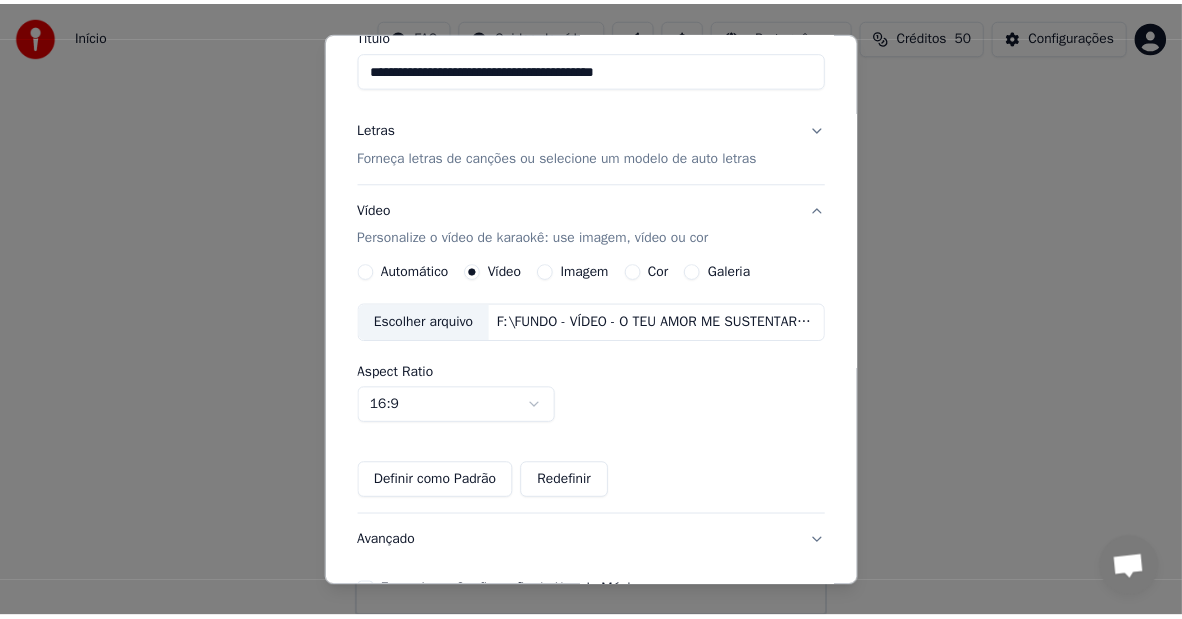 scroll, scrollTop: 300, scrollLeft: 0, axis: vertical 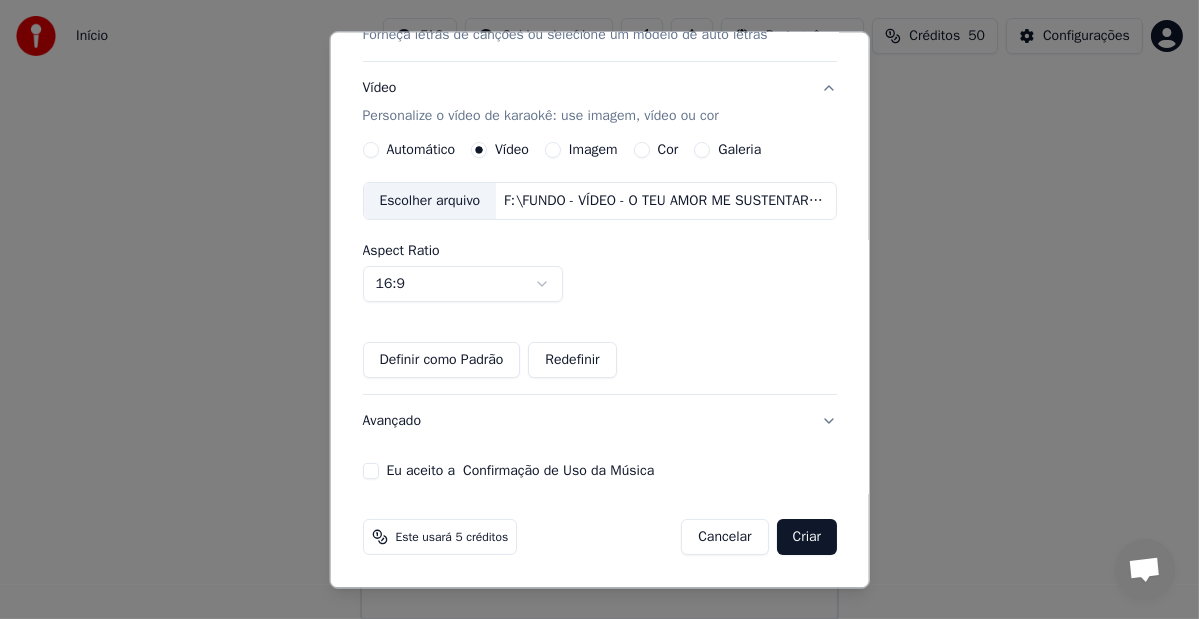click on "Eu aceito a   Confirmação de Uso da Música" at bounding box center [370, 472] 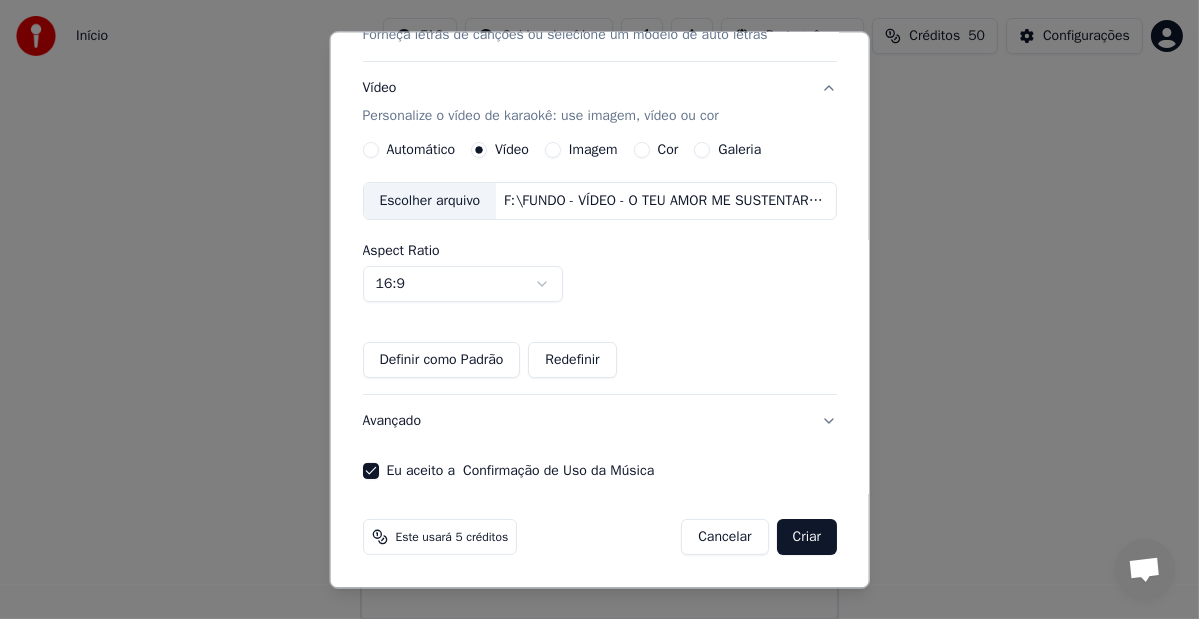 click on "Criar" at bounding box center [806, 538] 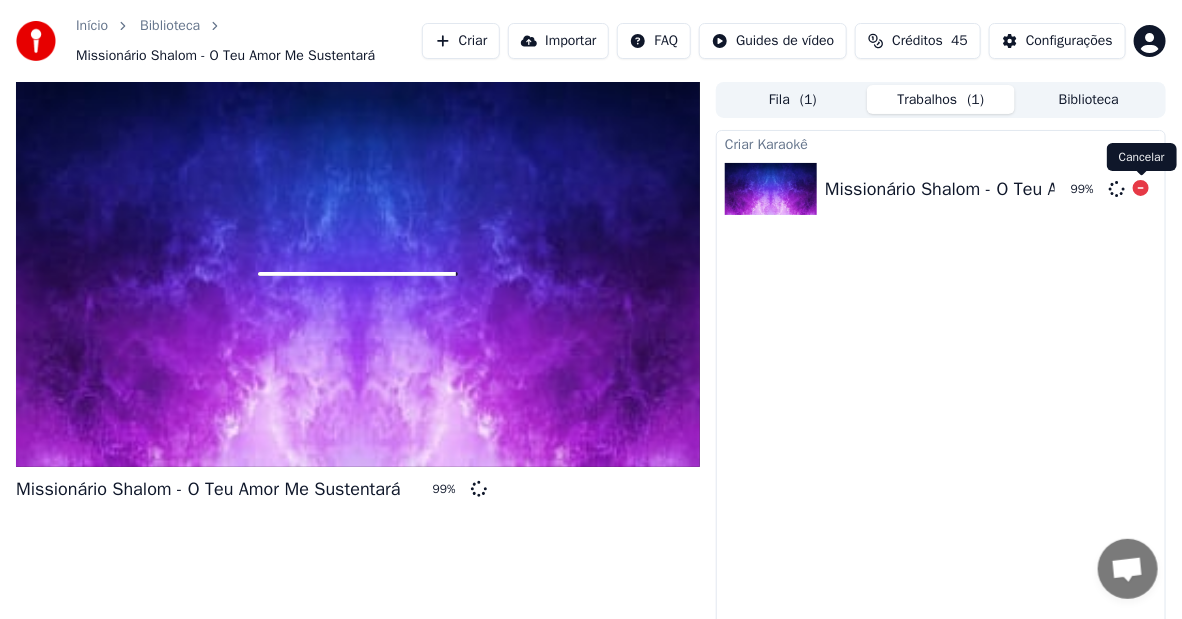 click 